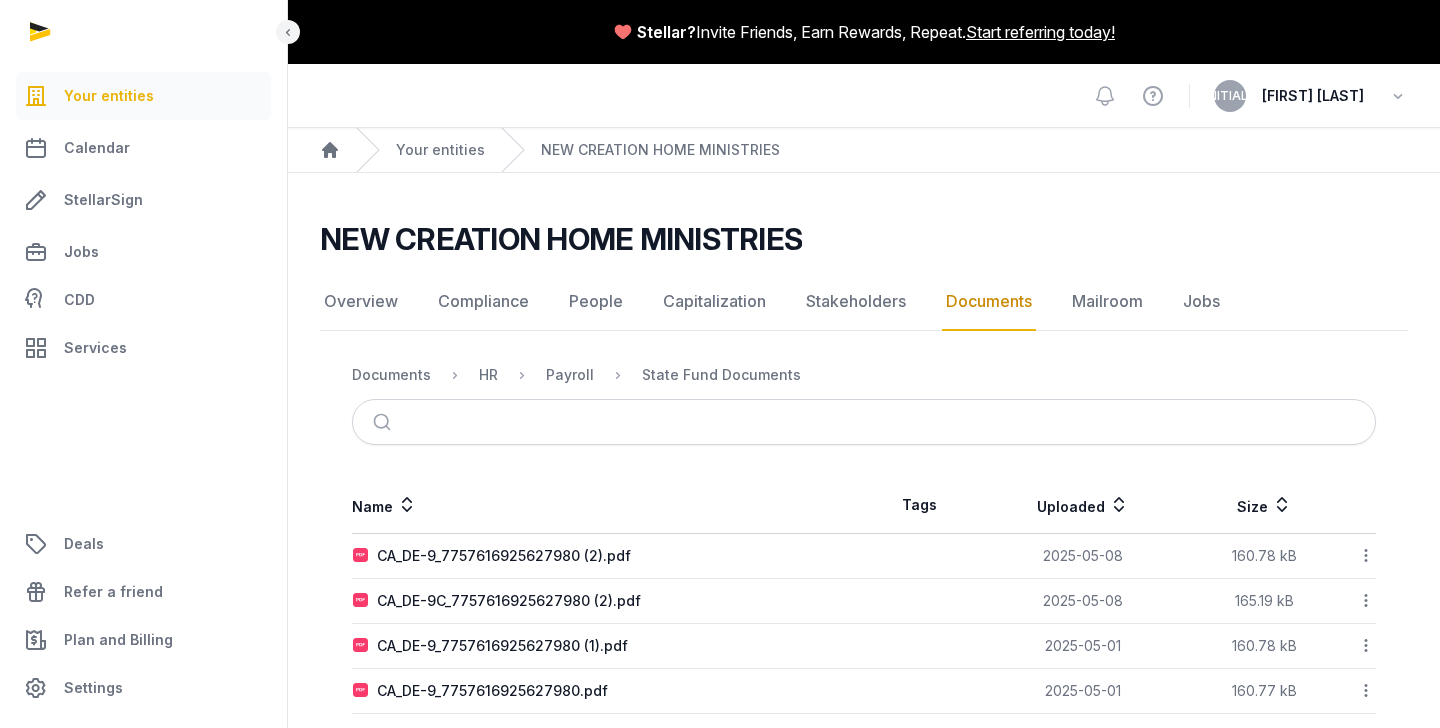 scroll, scrollTop: 0, scrollLeft: 0, axis: both 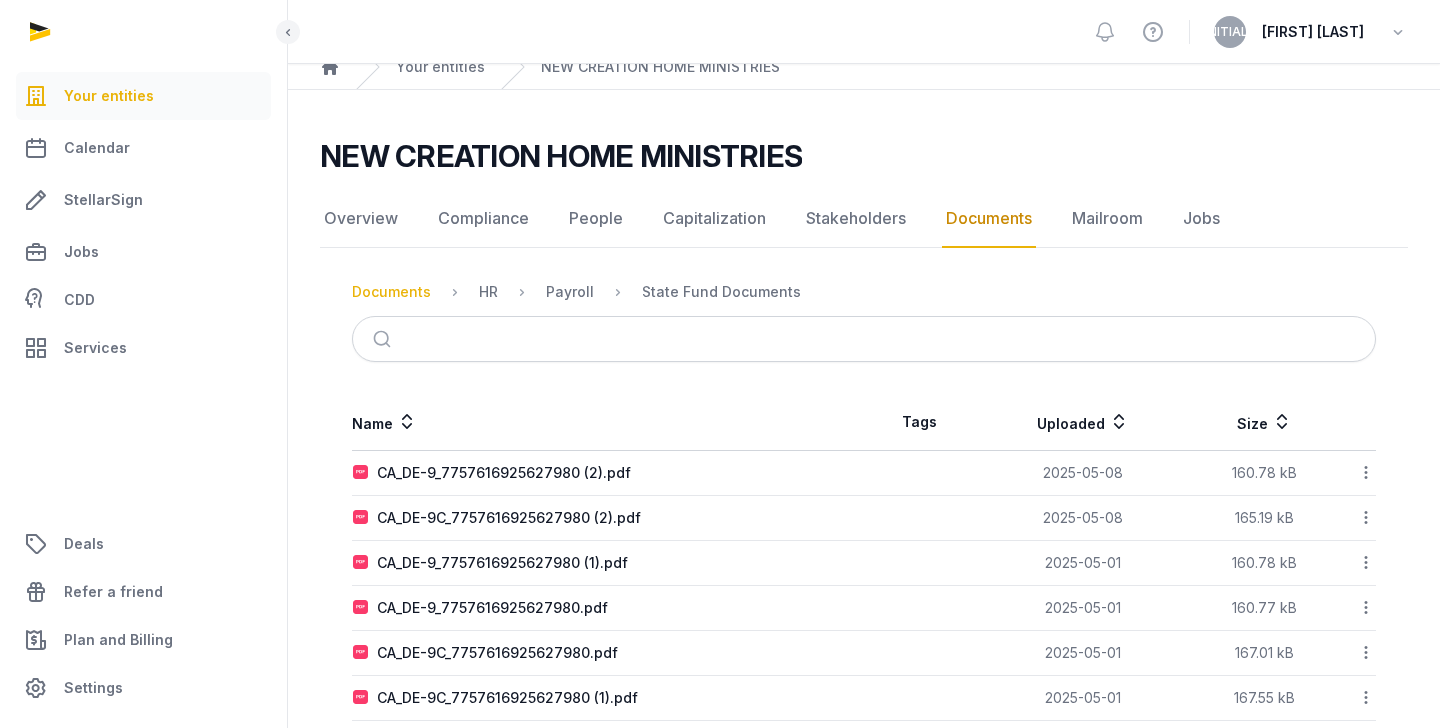 click on "Documents" at bounding box center [391, 292] 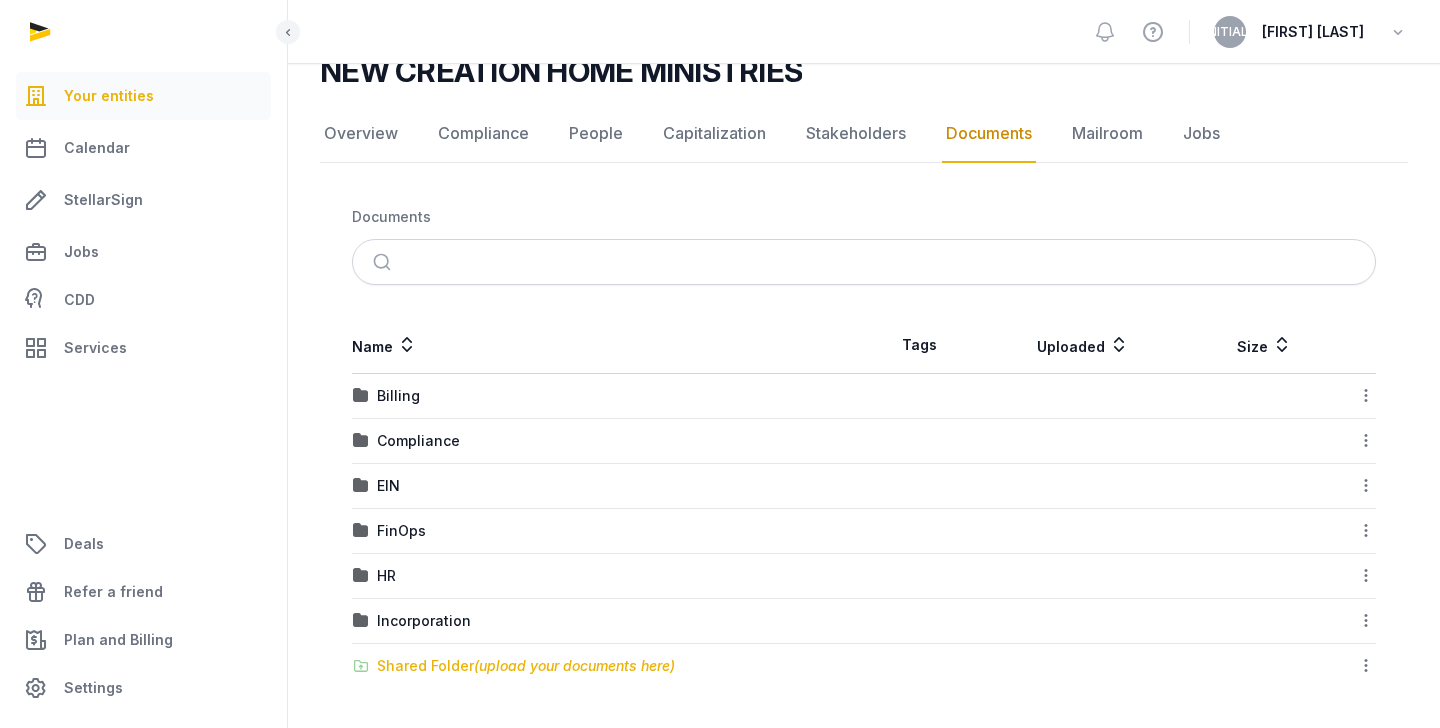 click on "Shared Folder  (upload your documents here)" at bounding box center [526, 666] 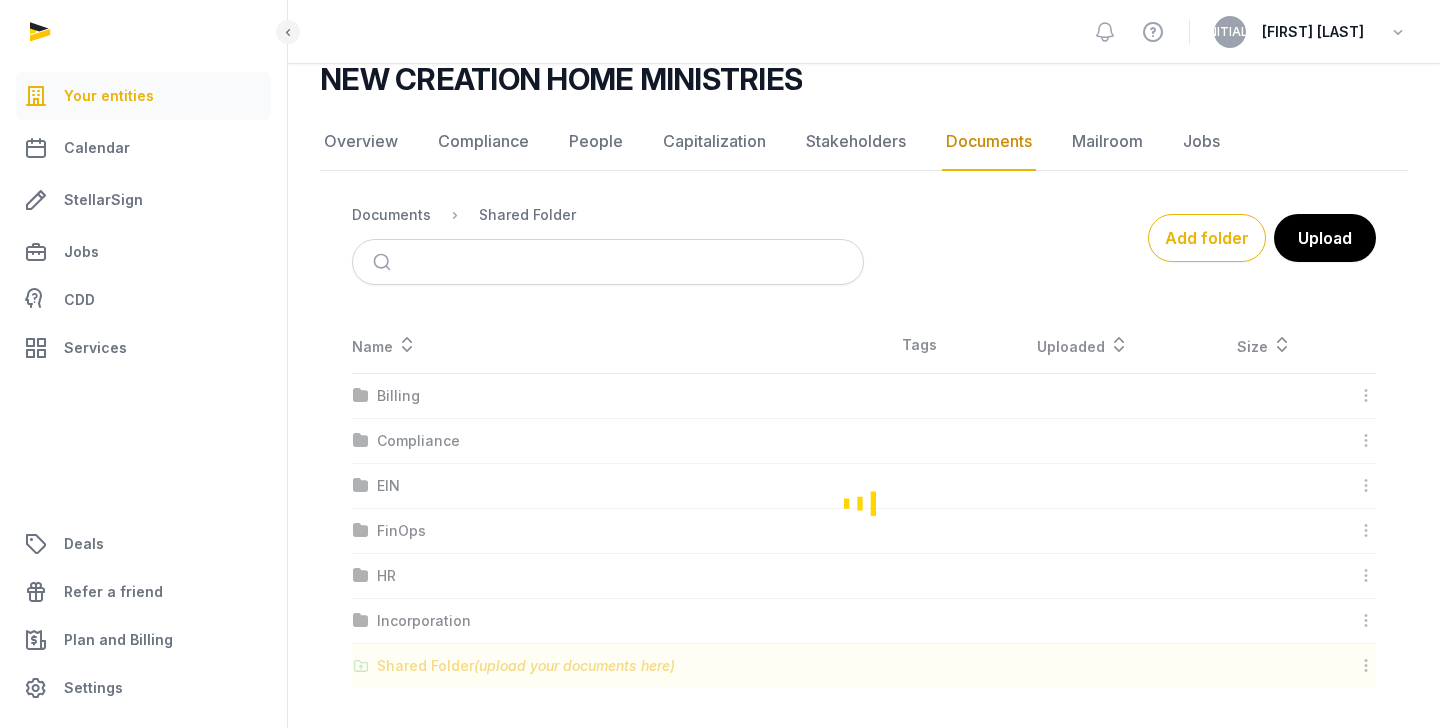scroll, scrollTop: 0, scrollLeft: 0, axis: both 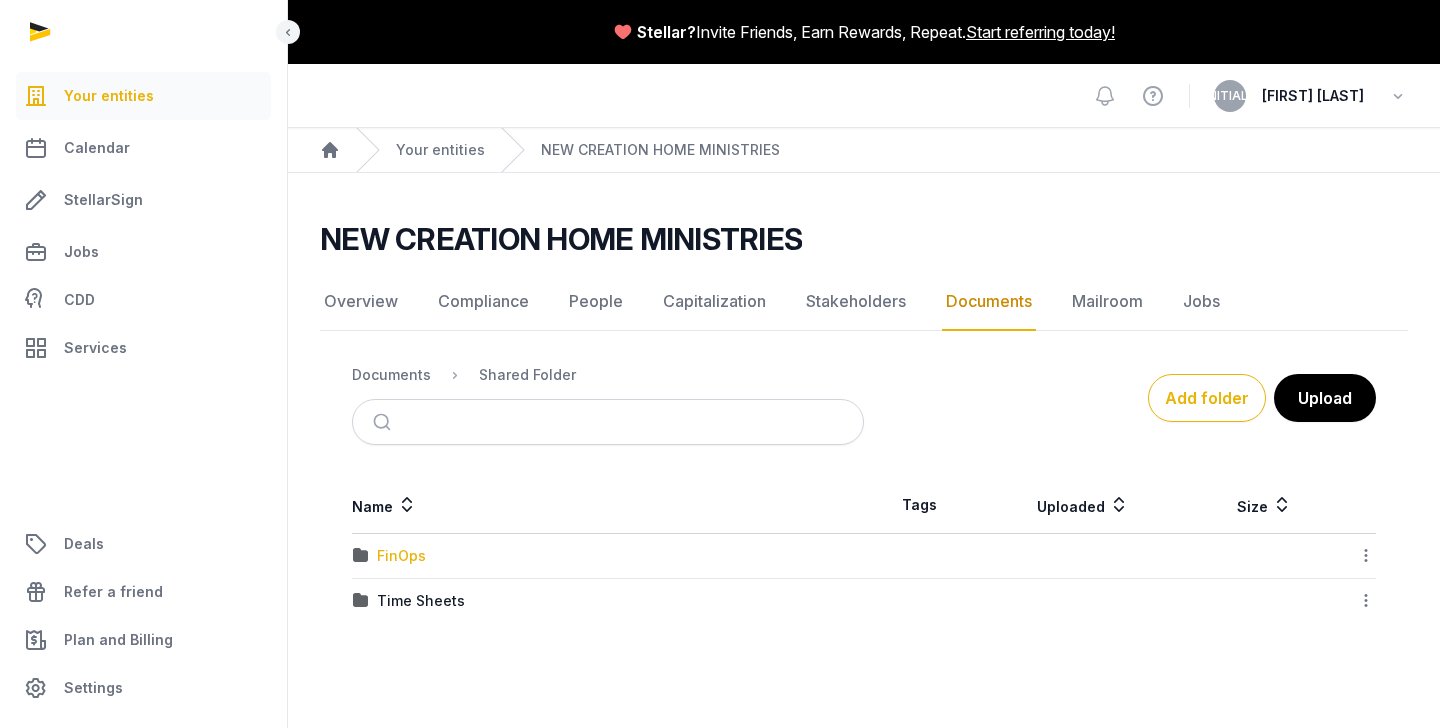 click on "FinOps" at bounding box center (401, 556) 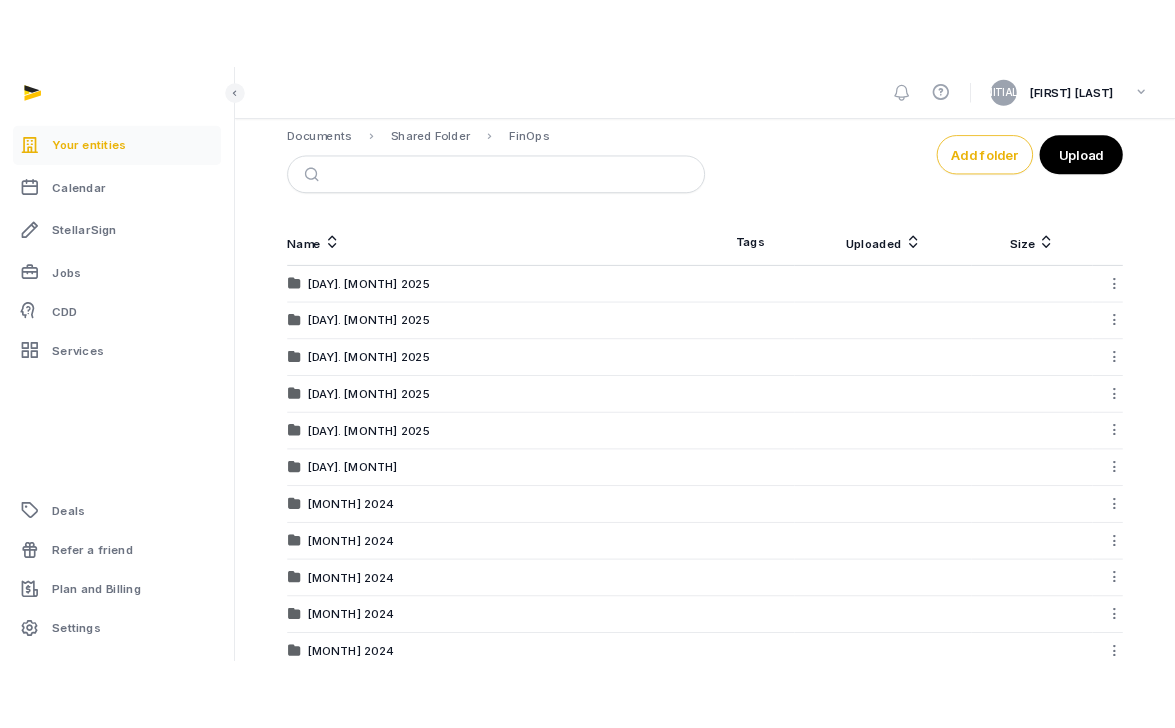 scroll, scrollTop: 244, scrollLeft: 0, axis: vertical 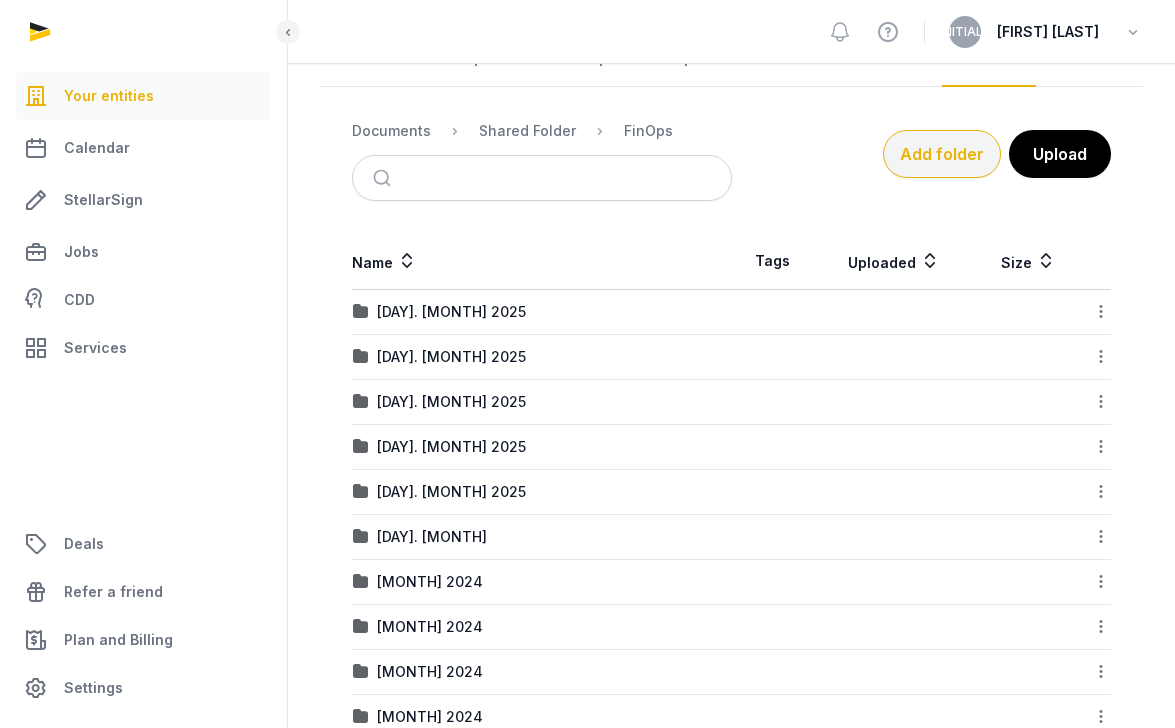 click on "Add folder" at bounding box center (942, 154) 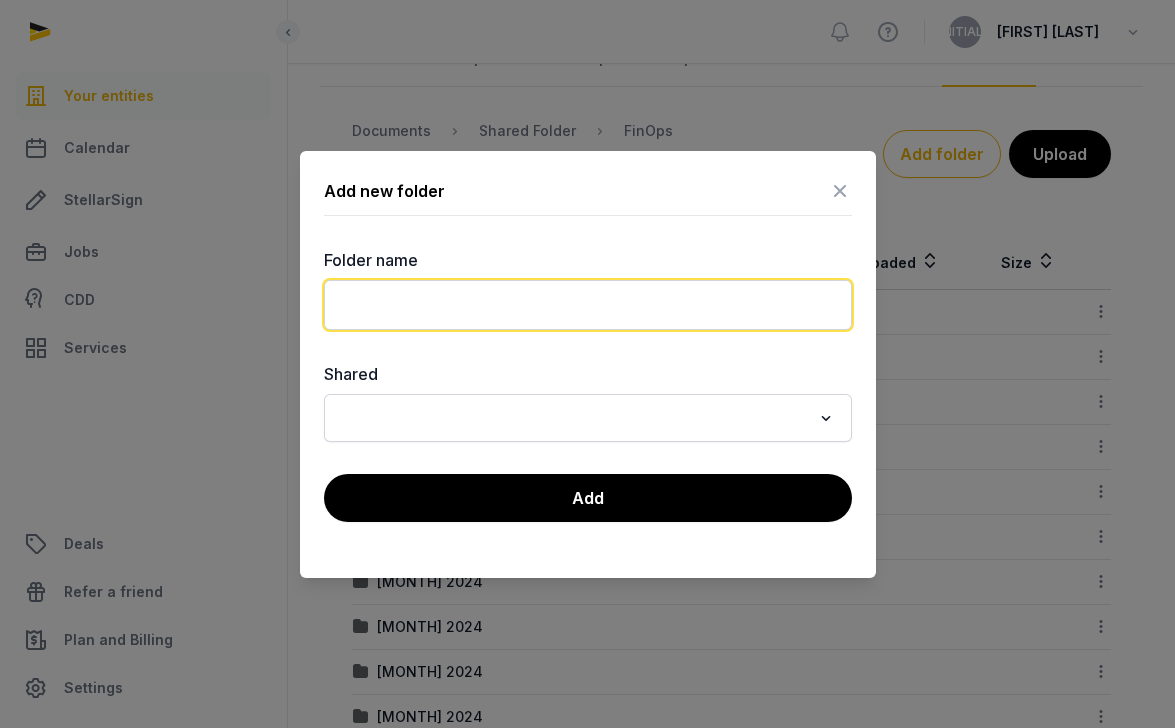click 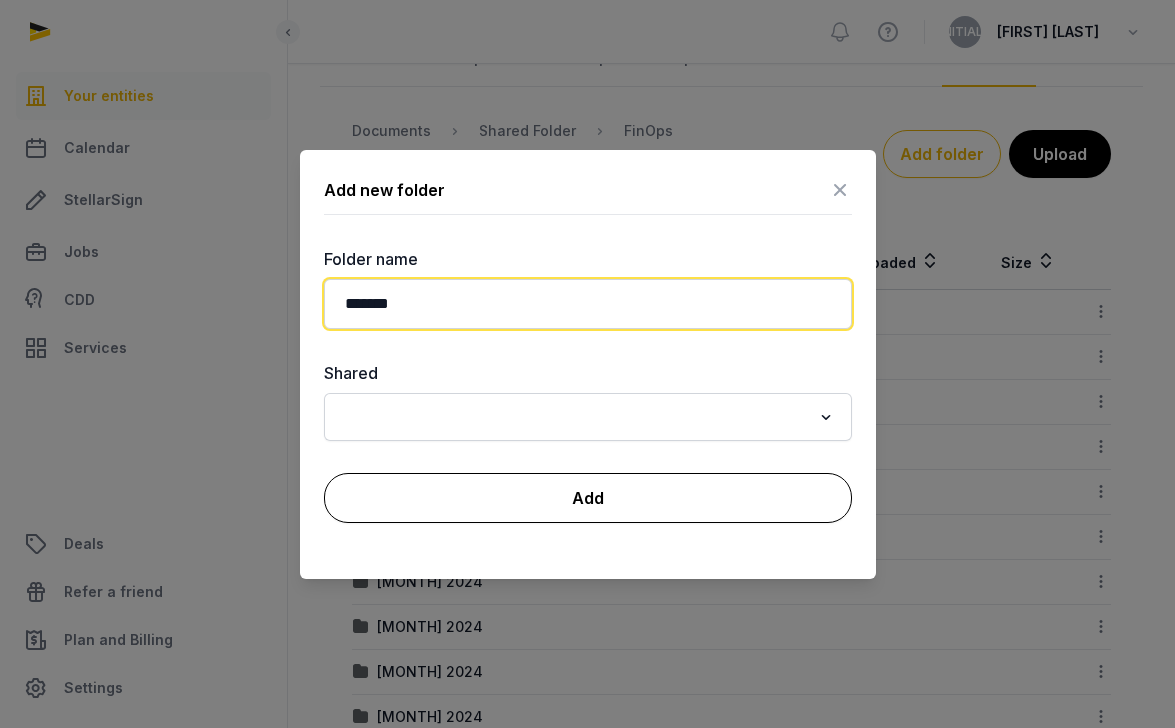 type on "*******" 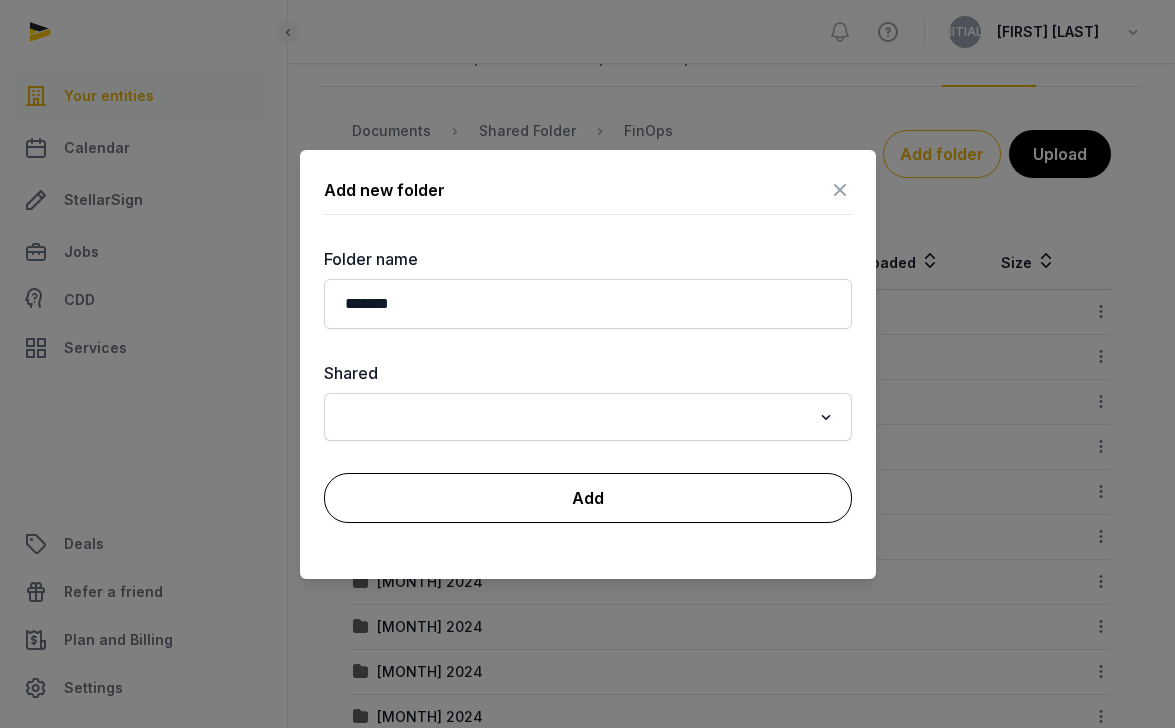 click on "Add" at bounding box center (588, 498) 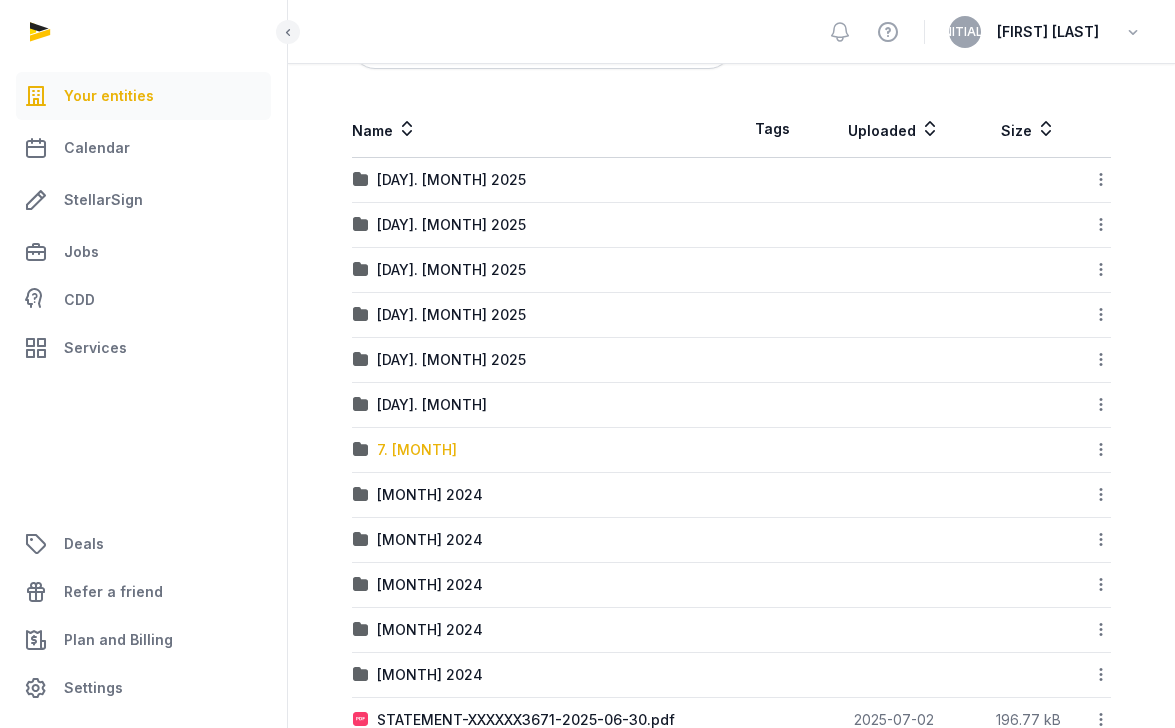 click on "7. [MONTH]" at bounding box center (417, 450) 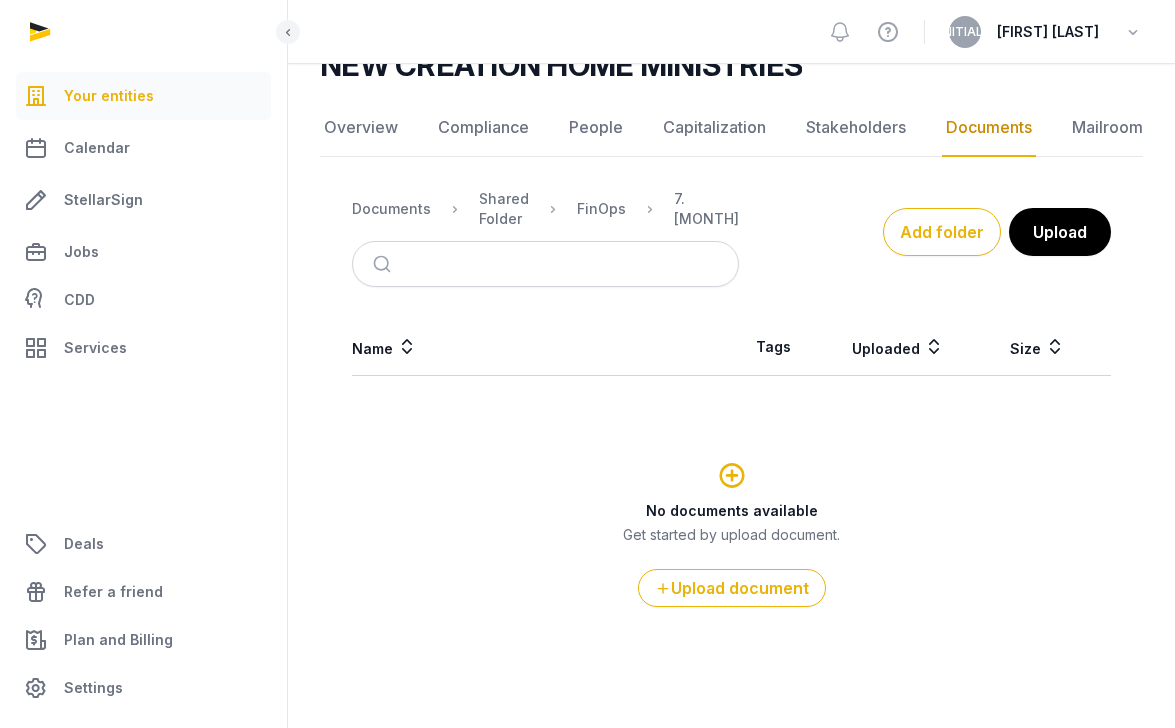 click on "Documents Shared Folder FinOps 7. [MONTH]" at bounding box center (545, 209) 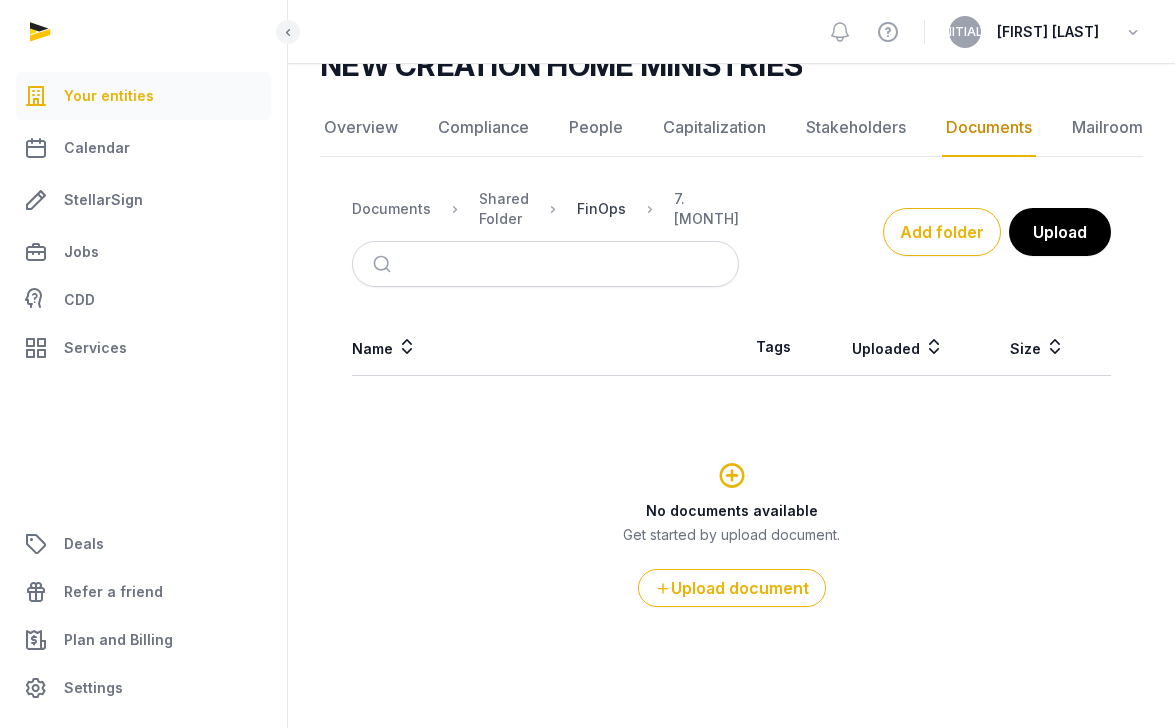 click on "FinOps" at bounding box center (601, 209) 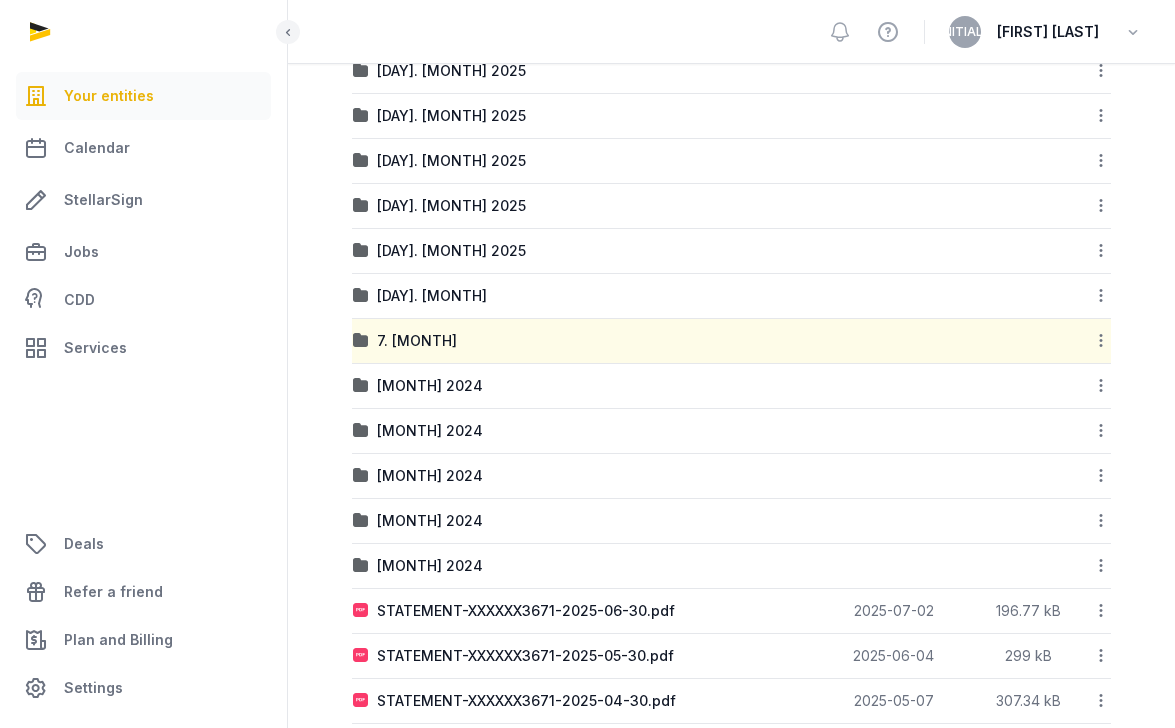 scroll, scrollTop: 509, scrollLeft: 0, axis: vertical 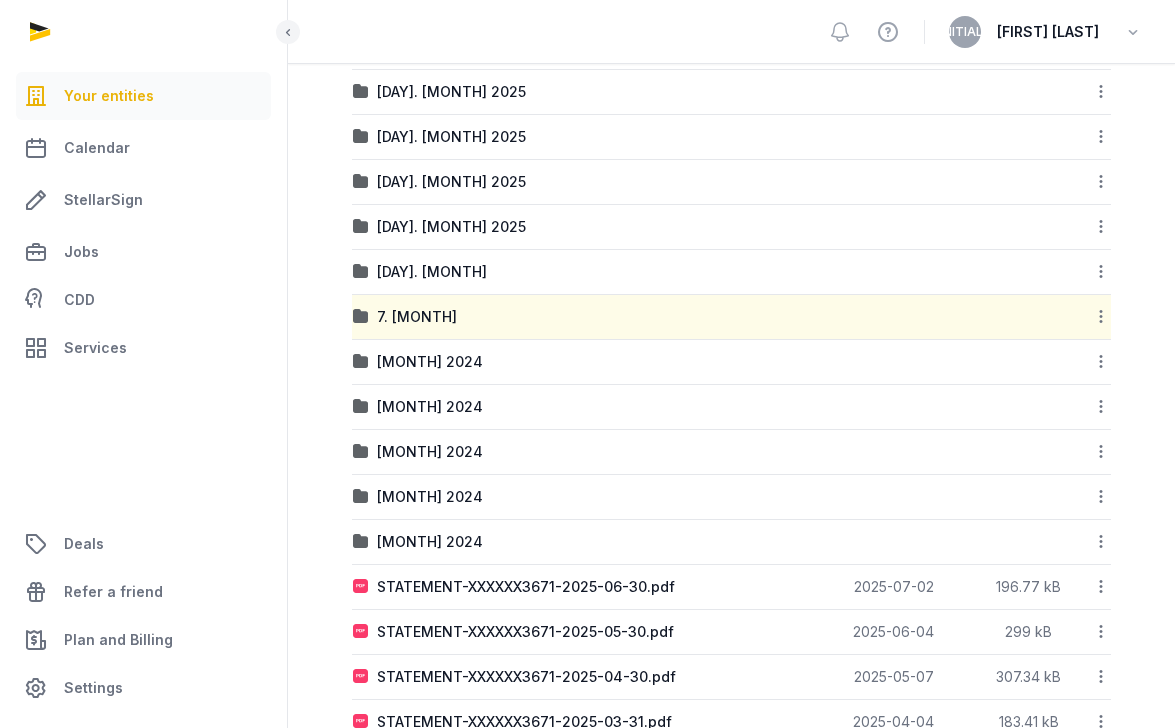 click 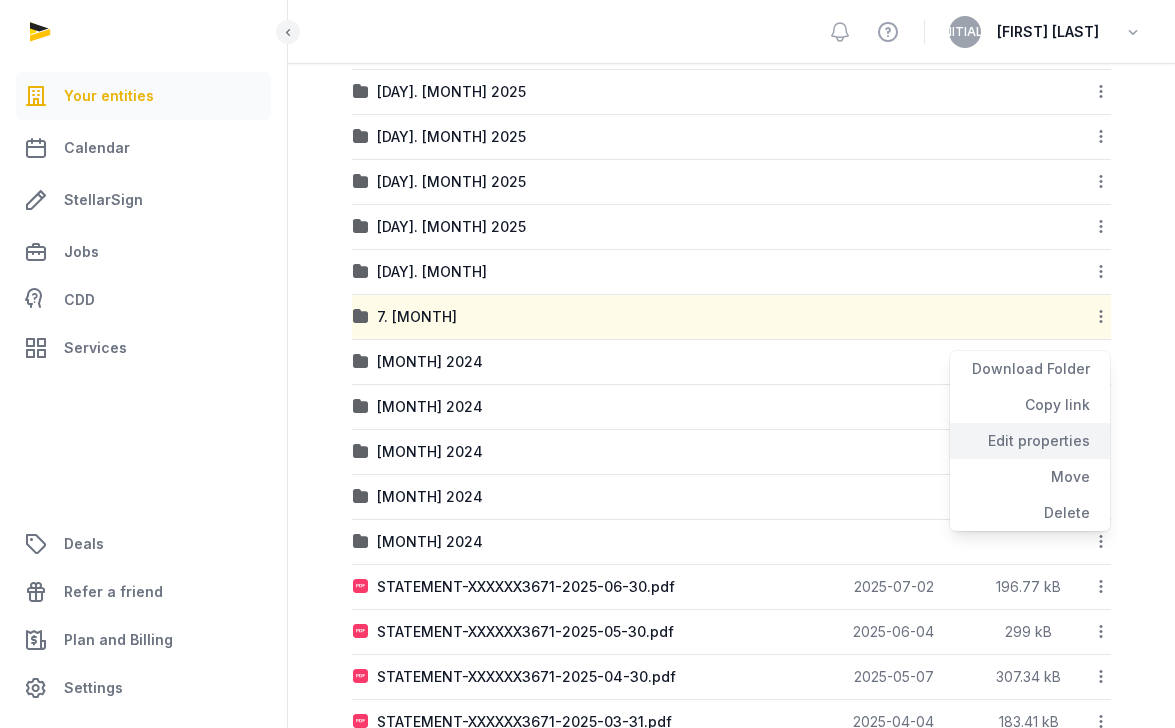click on "Edit properties" 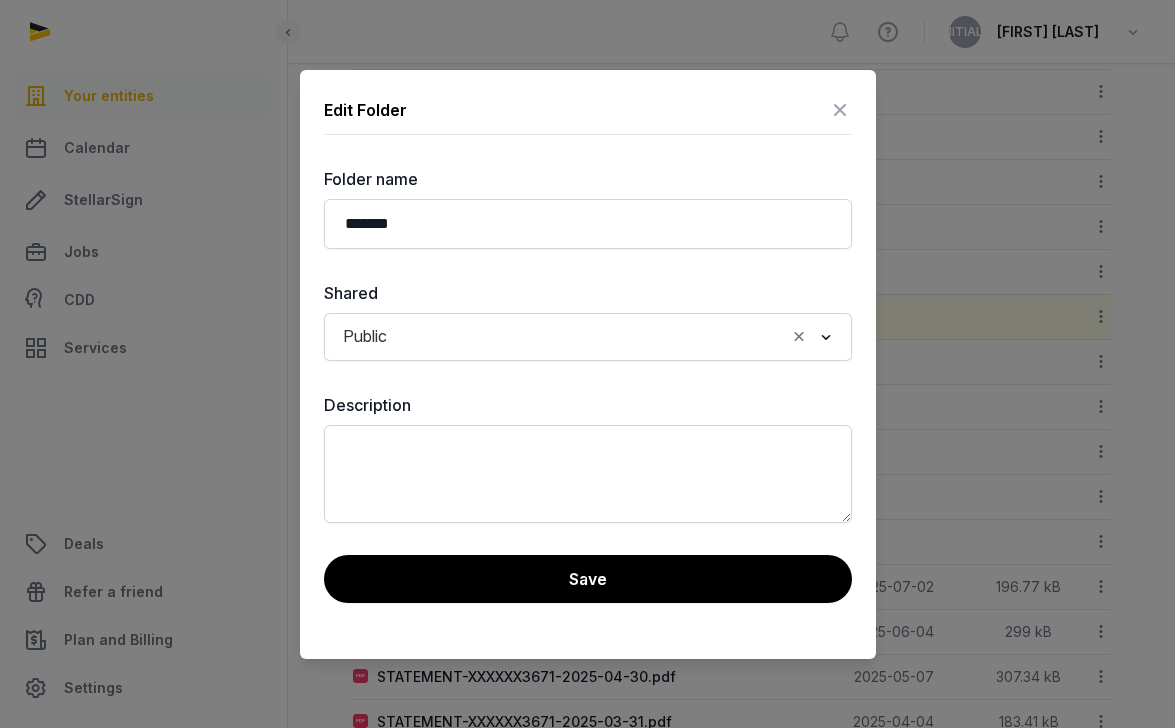 click 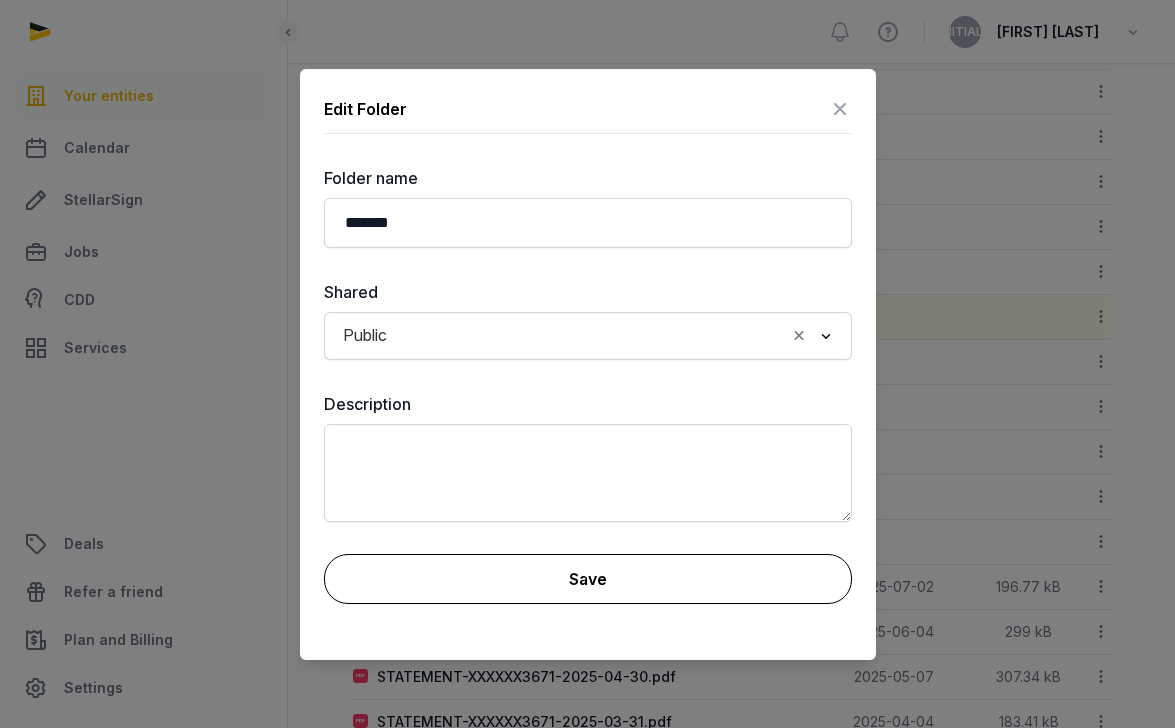 click on "Save" at bounding box center (588, 579) 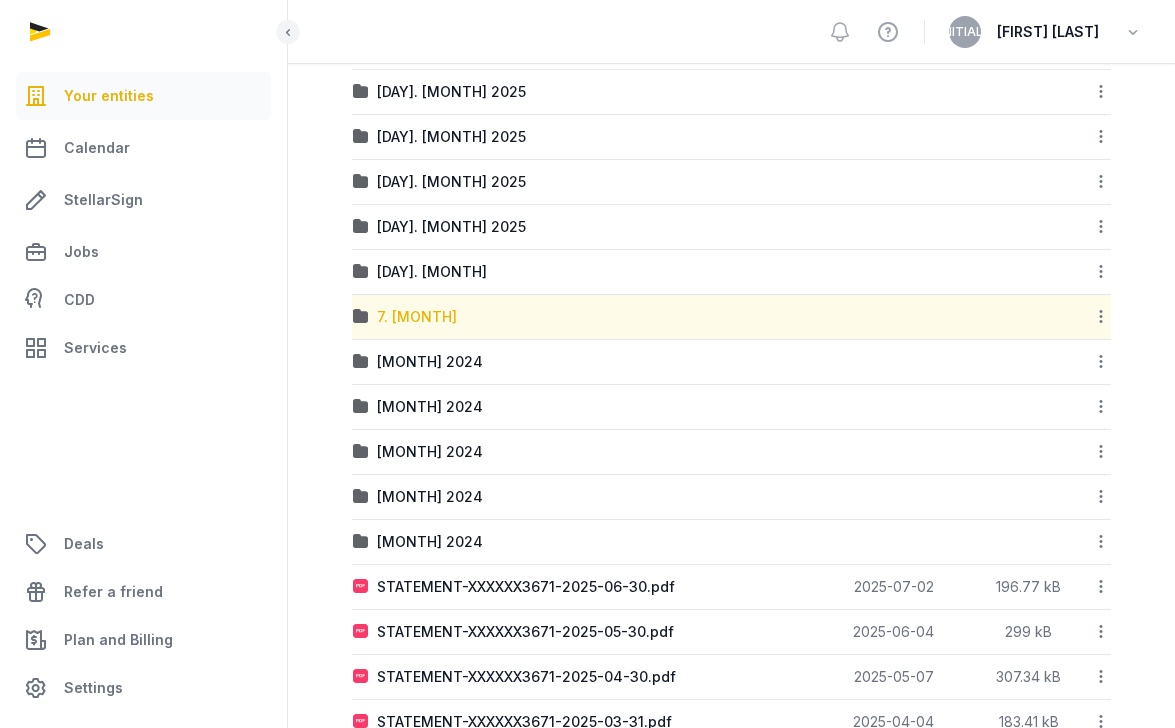 click on "7. [MONTH]" at bounding box center (417, 317) 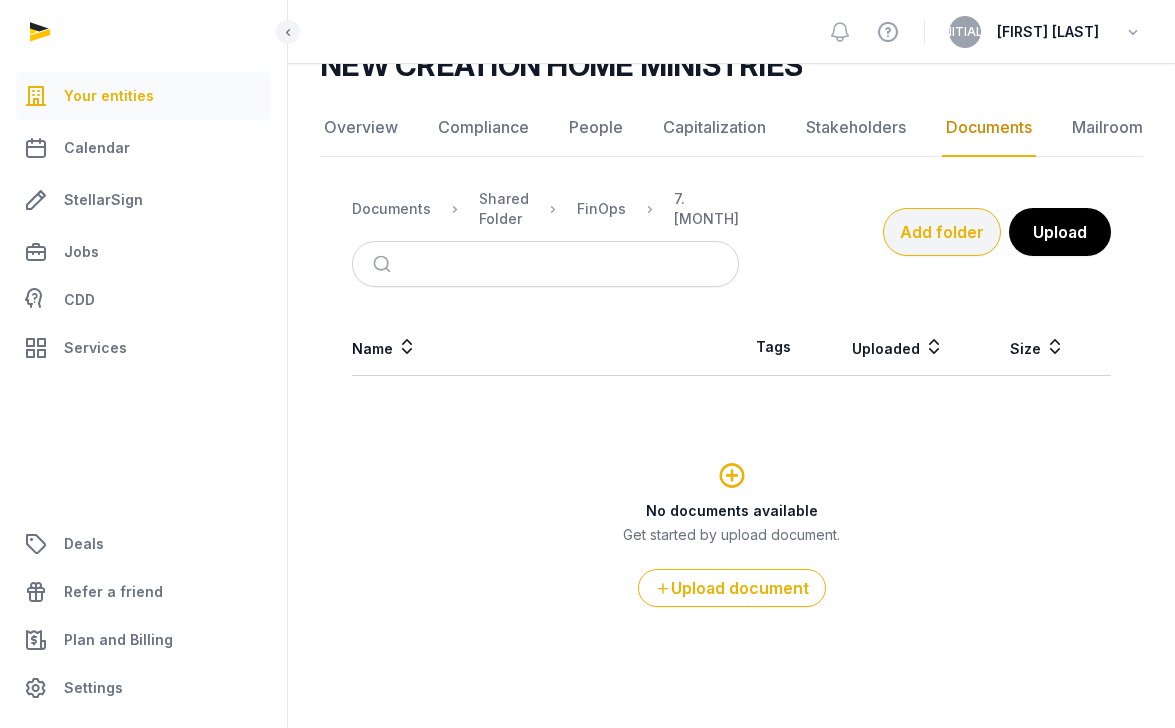 click on "Add folder" at bounding box center [942, 232] 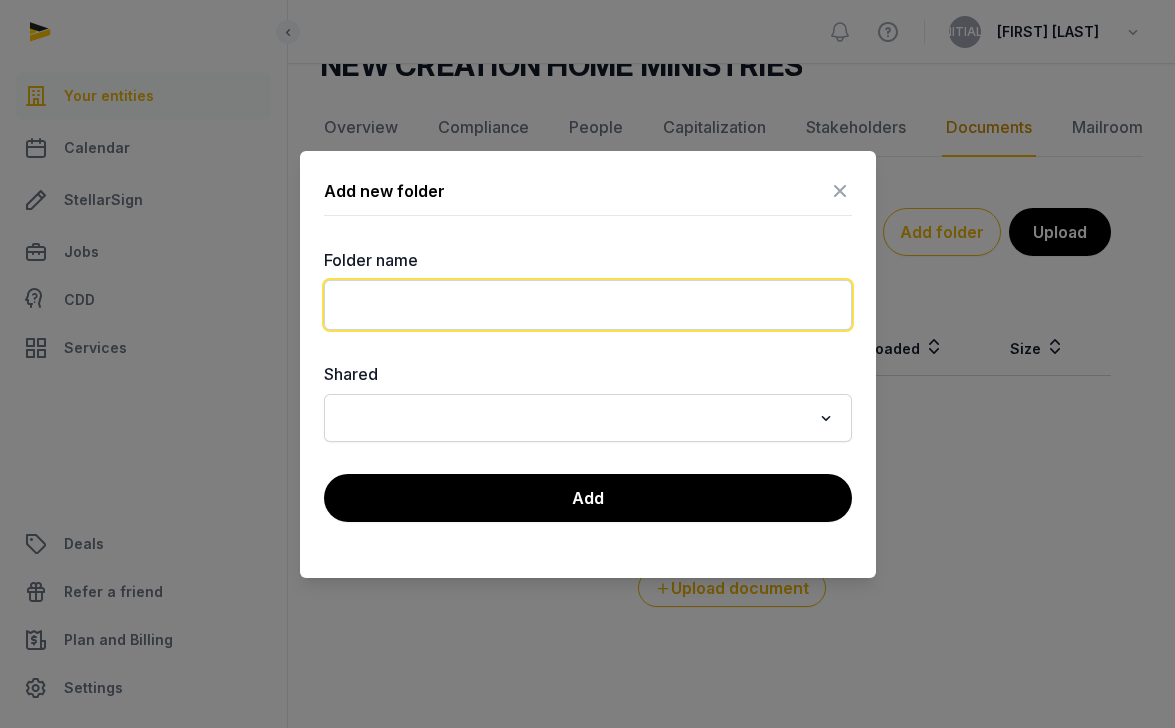 click 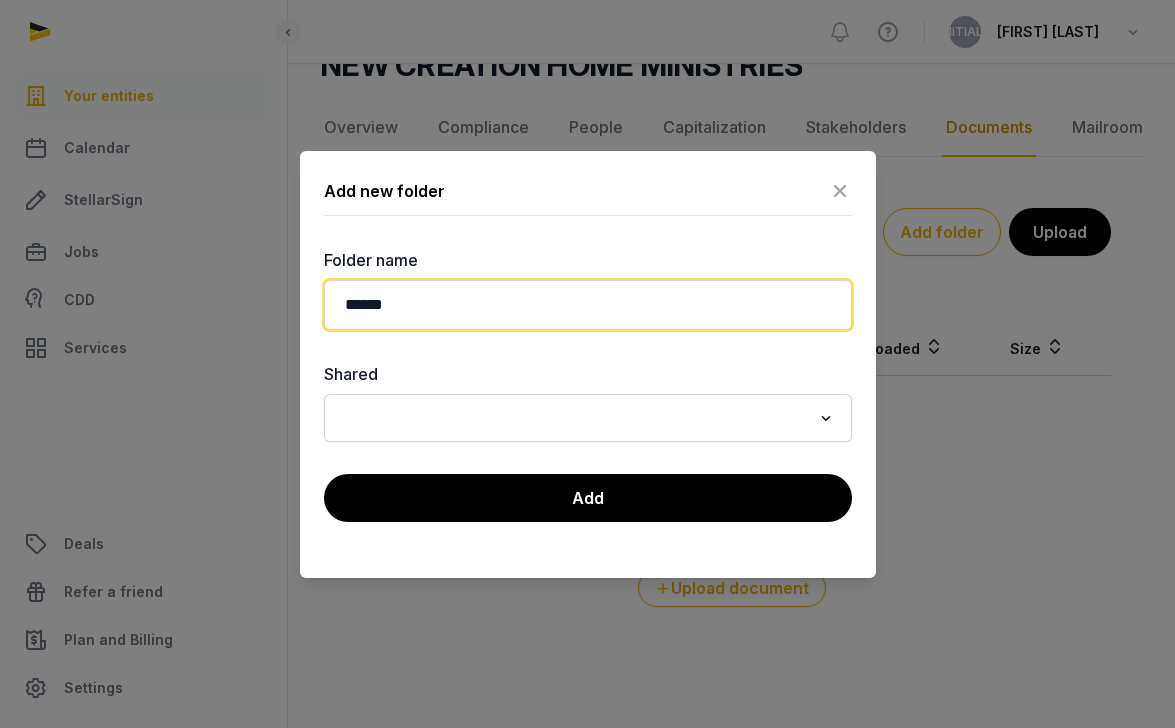 type on "**********" 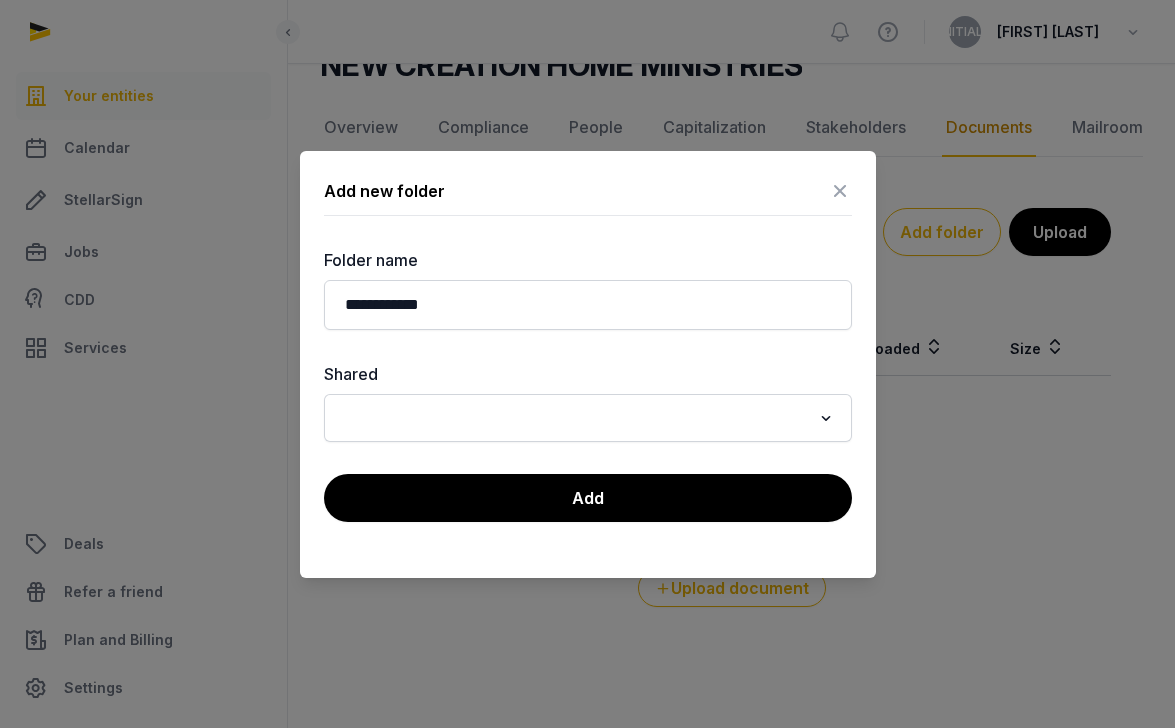 click on "**********" at bounding box center (588, 364) 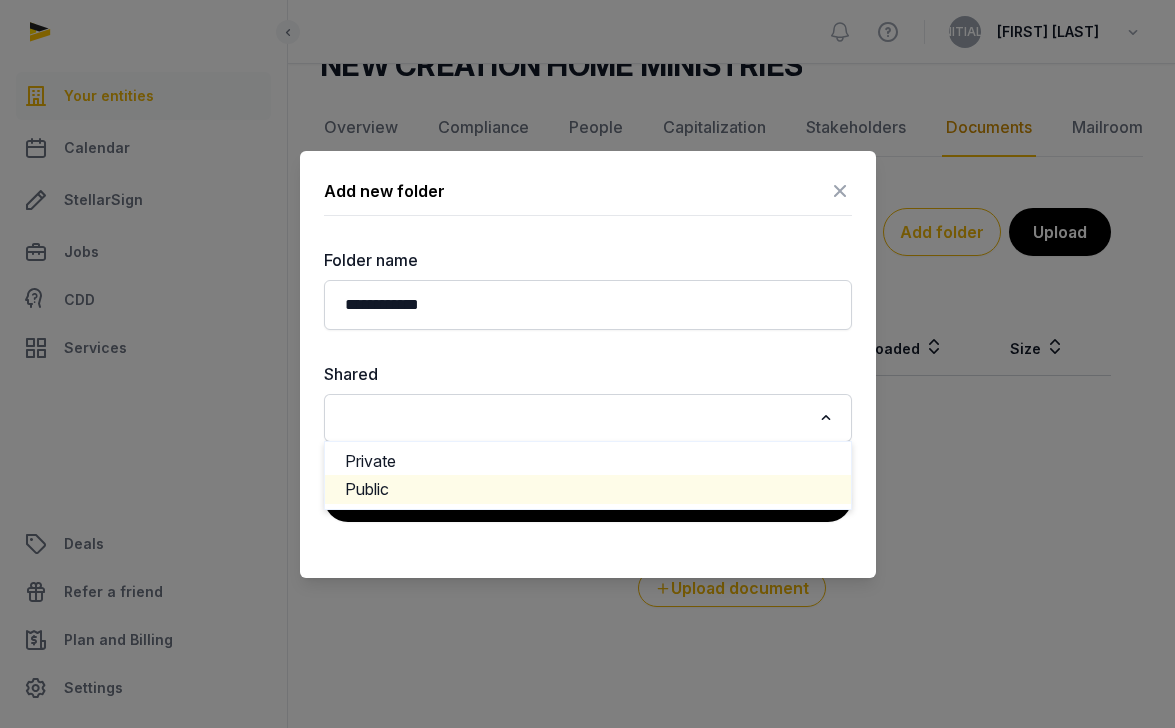 click on "Public" 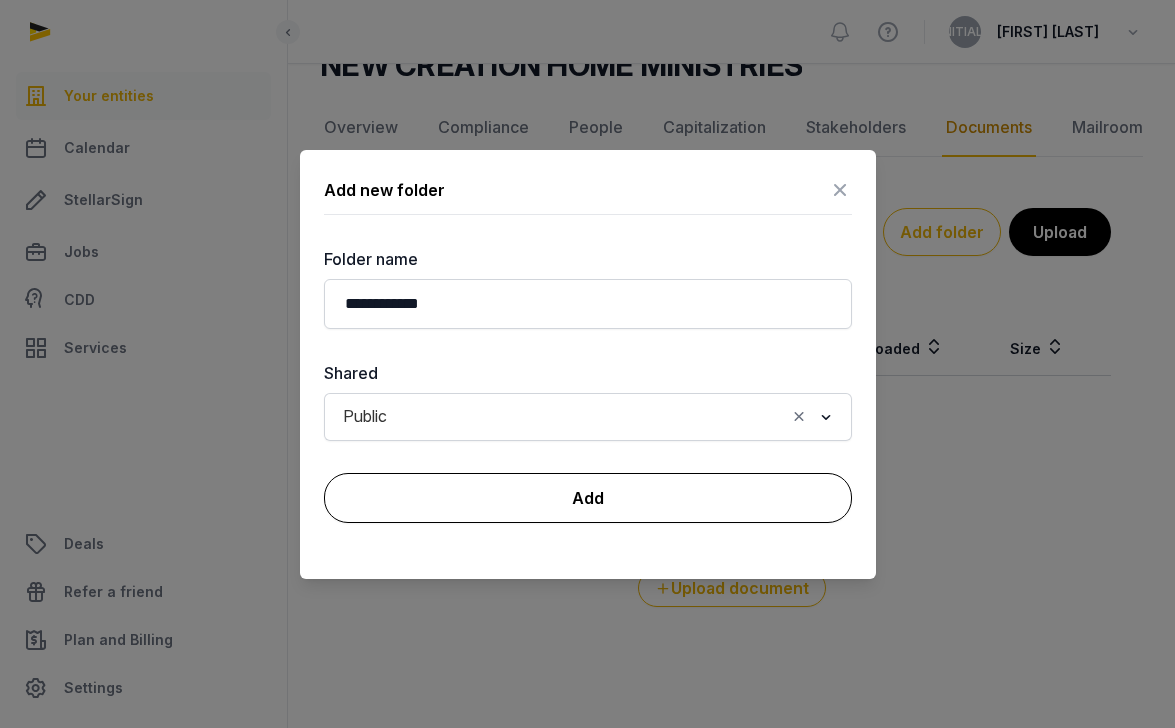 click on "Add" at bounding box center (588, 498) 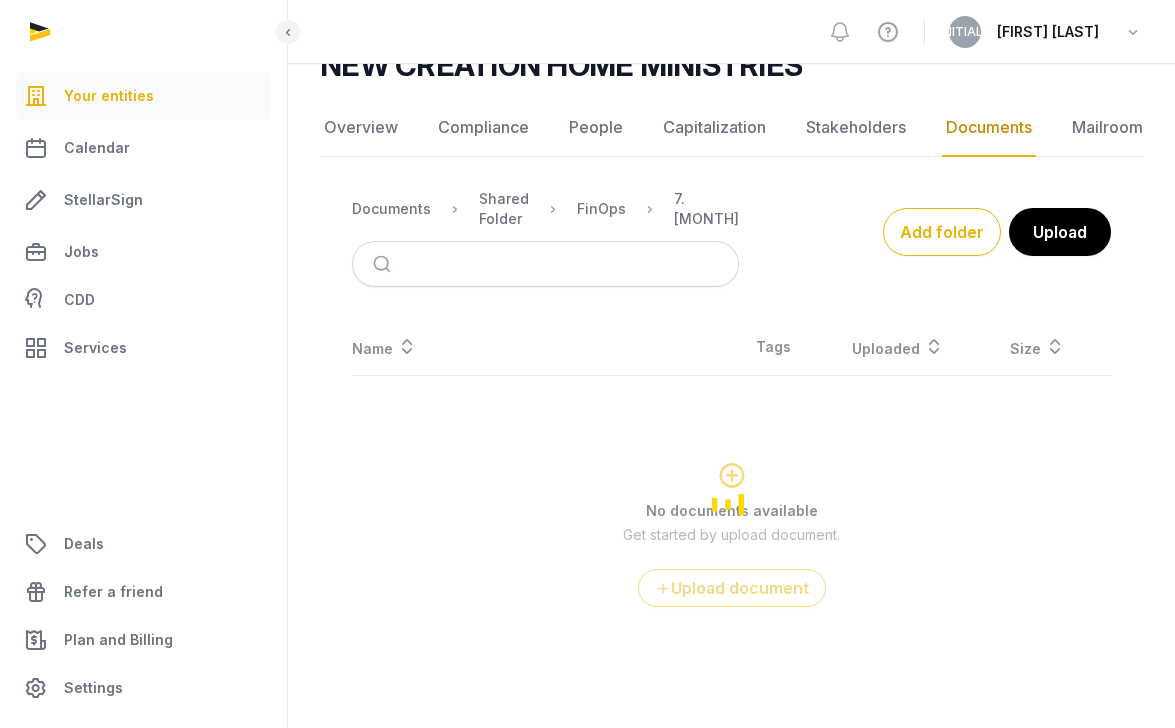 scroll, scrollTop: 0, scrollLeft: 0, axis: both 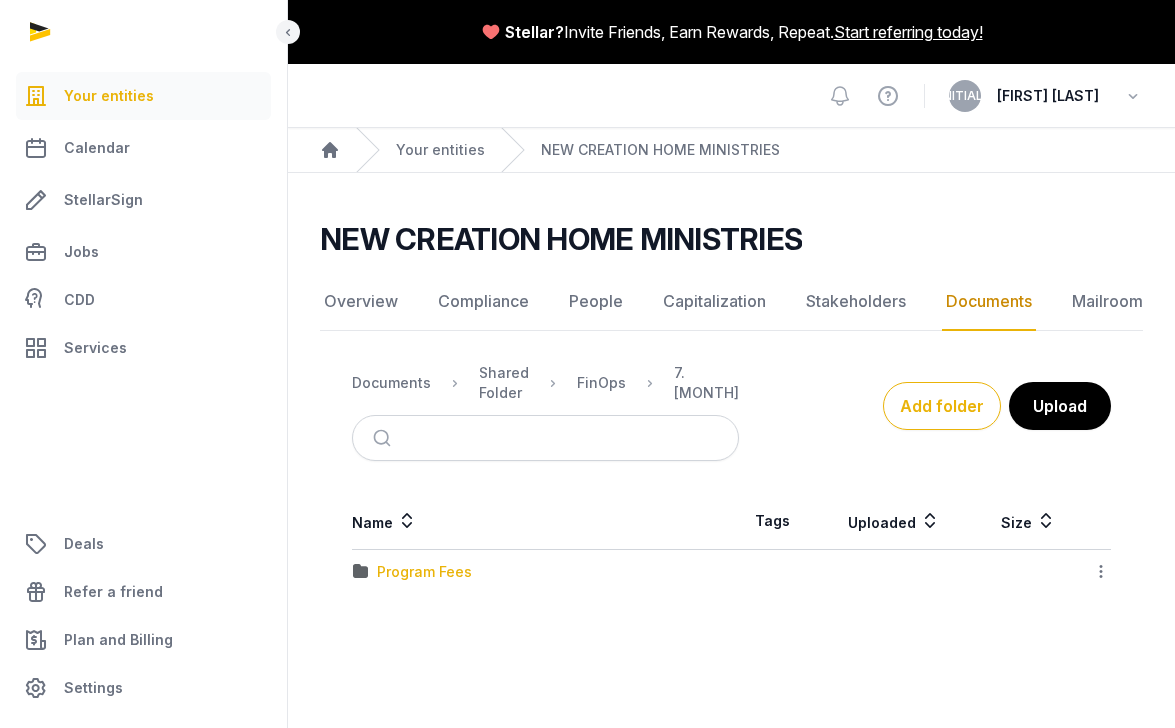 click on "Program Fees" at bounding box center [424, 572] 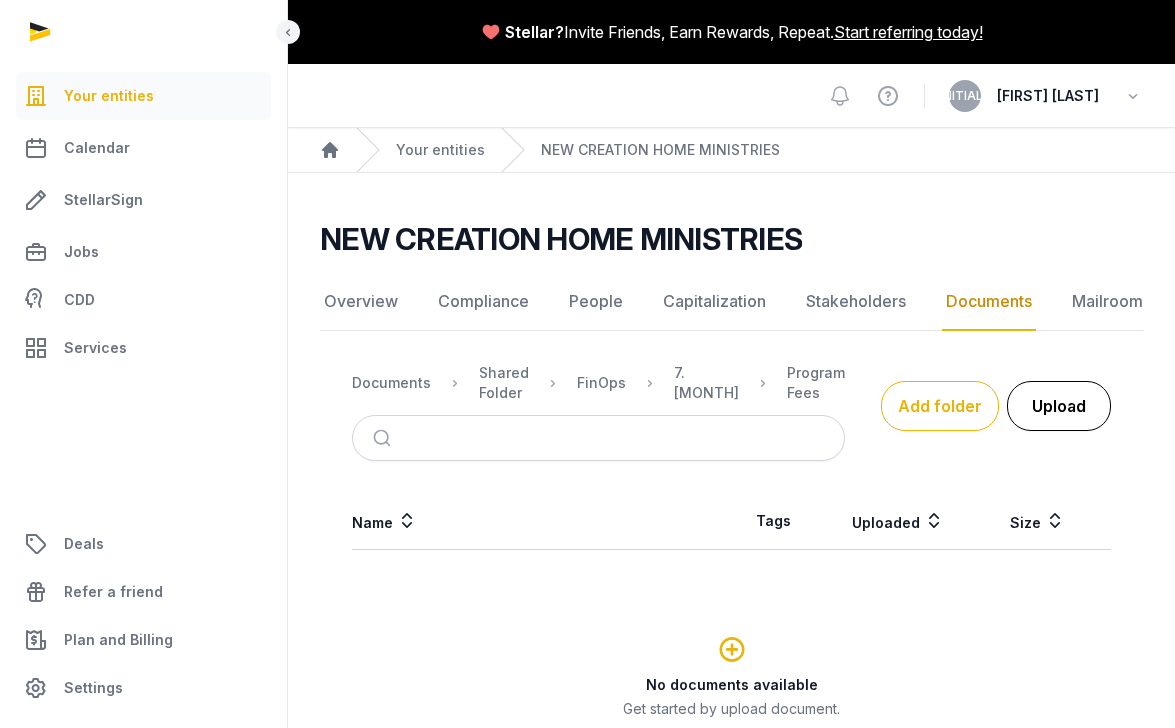 click on "Upload" at bounding box center (1059, 406) 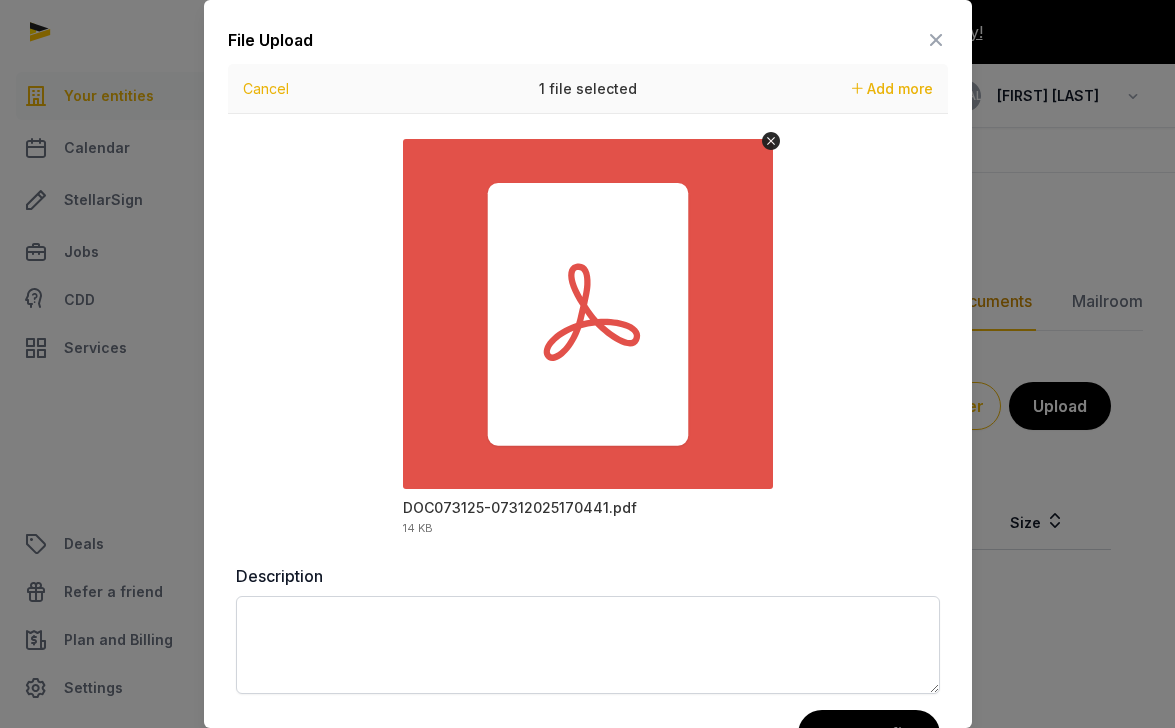 scroll, scrollTop: 70, scrollLeft: 0, axis: vertical 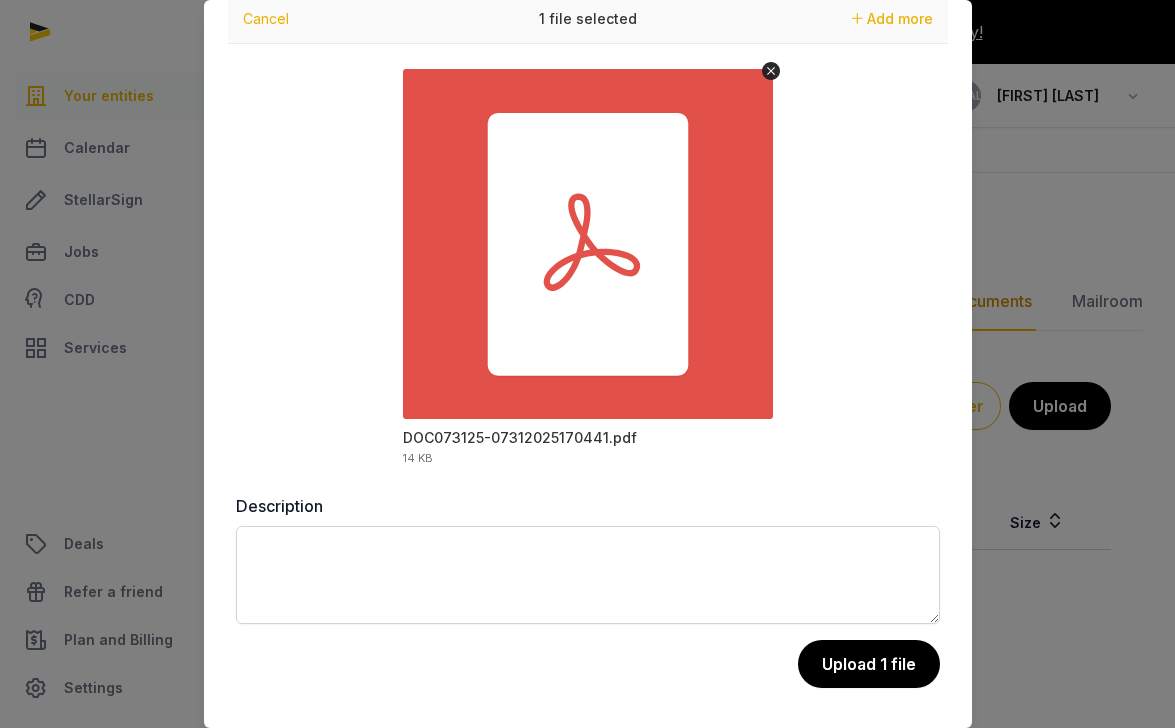 click on "Upload 1 file" at bounding box center (869, 664) 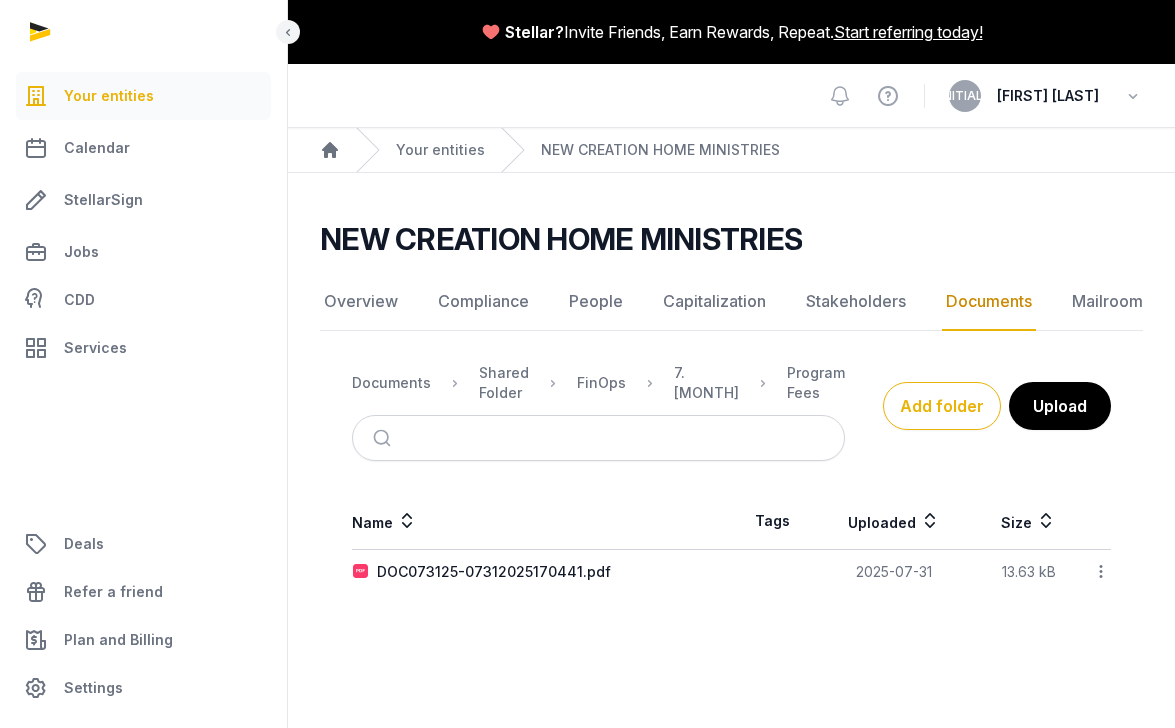 click 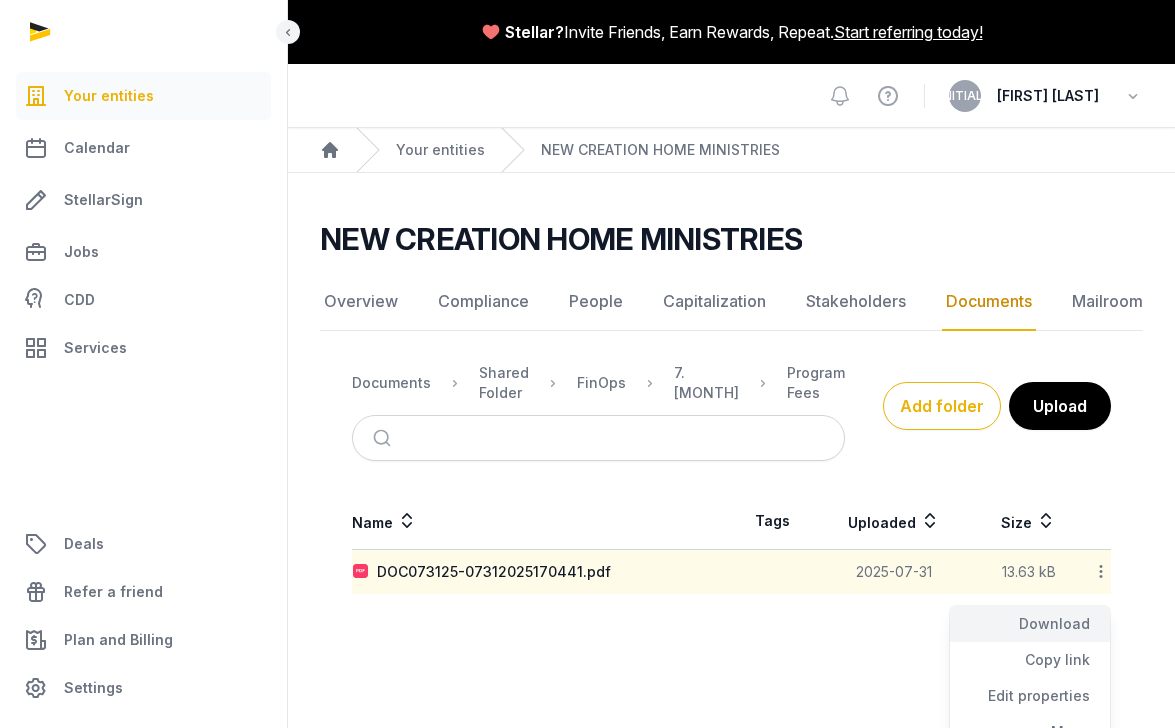 scroll, scrollTop: 58, scrollLeft: 0, axis: vertical 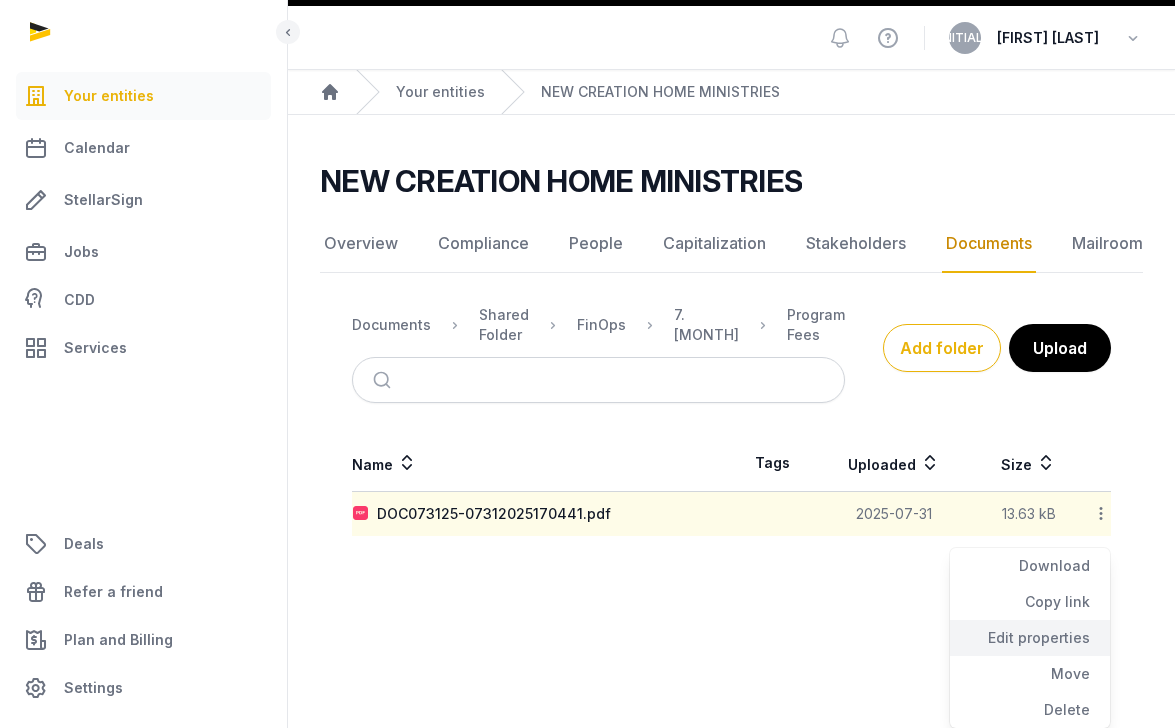 click on "Edit properties" 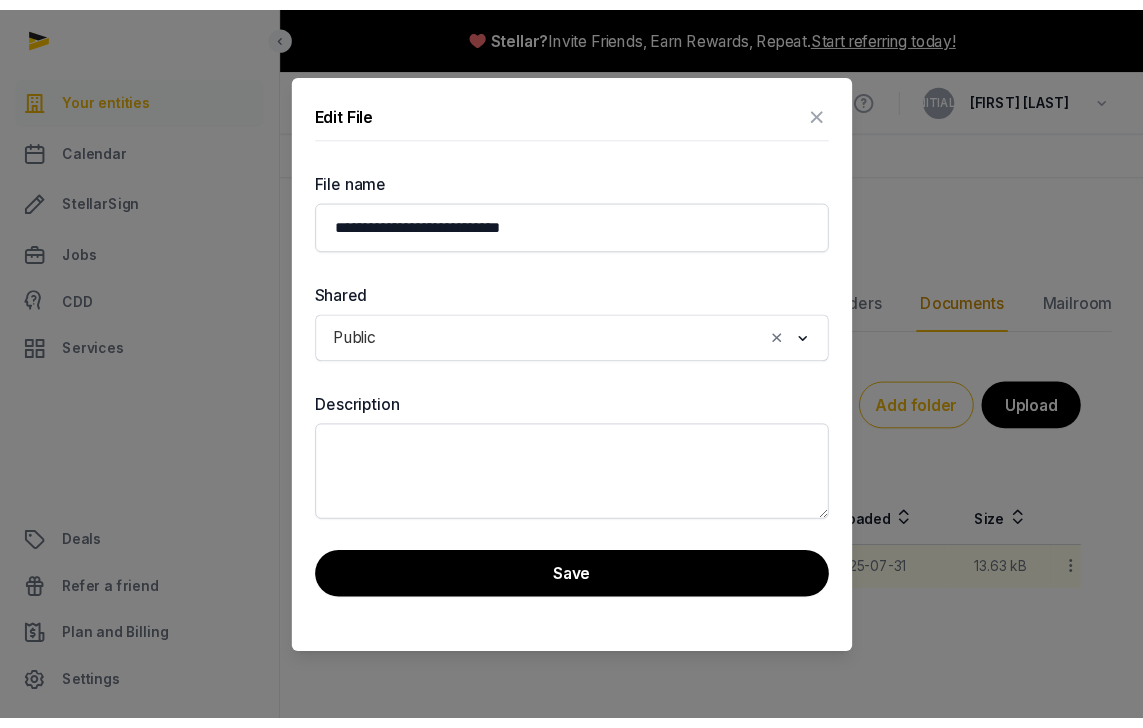 scroll, scrollTop: 0, scrollLeft: 0, axis: both 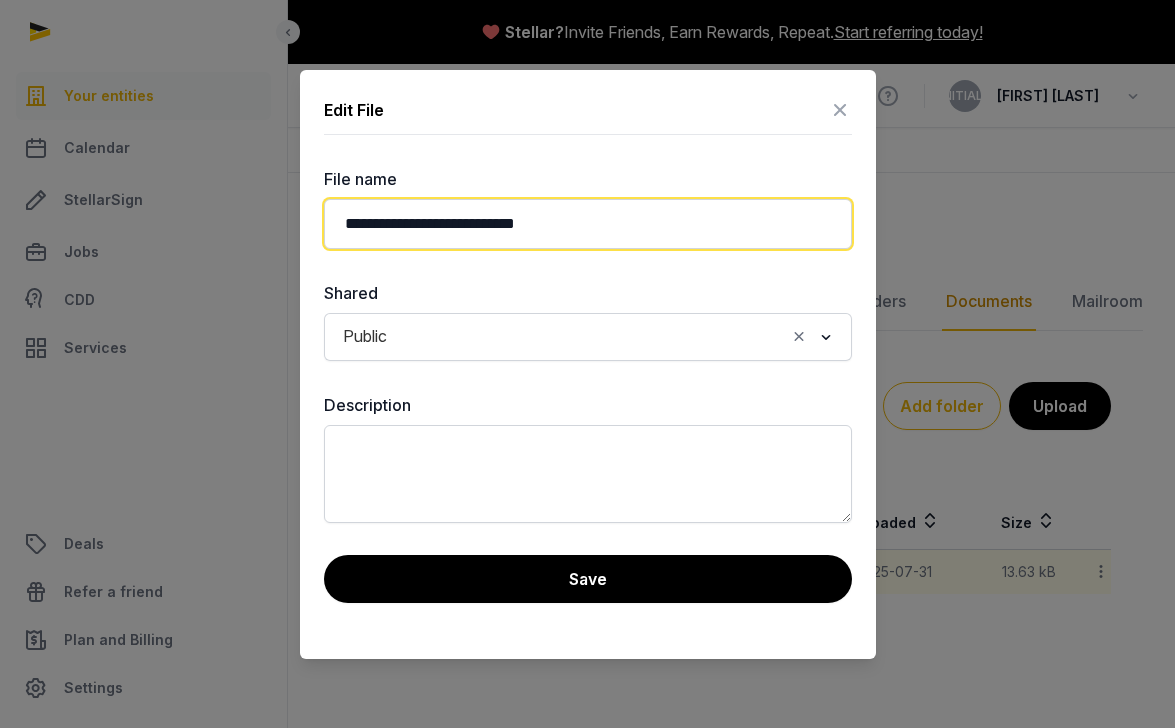 drag, startPoint x: 566, startPoint y: 218, endPoint x: 263, endPoint y: 215, distance: 303.01486 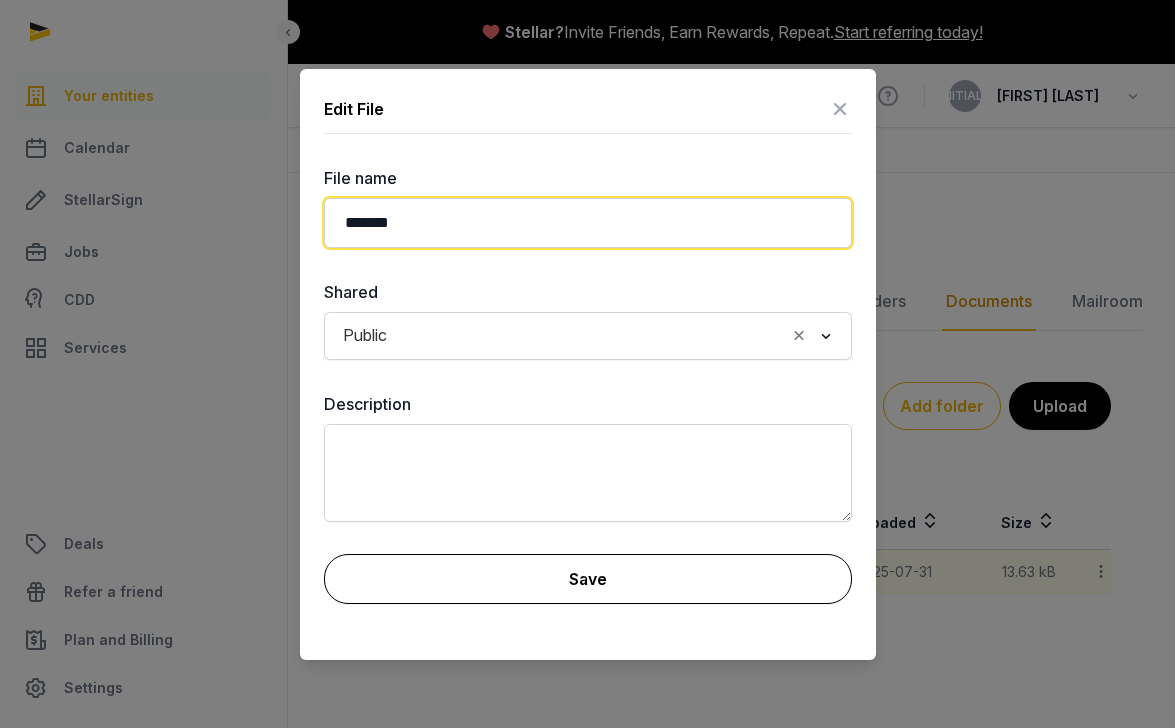 type on "*******" 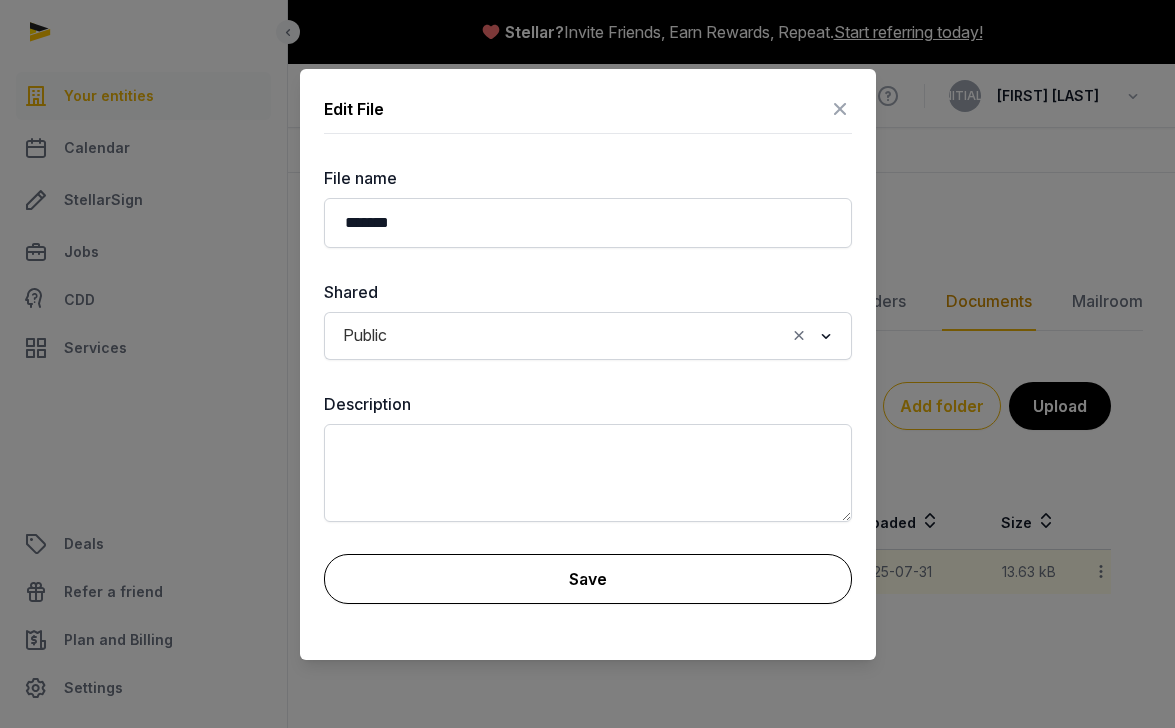 click on "Save" at bounding box center (588, 579) 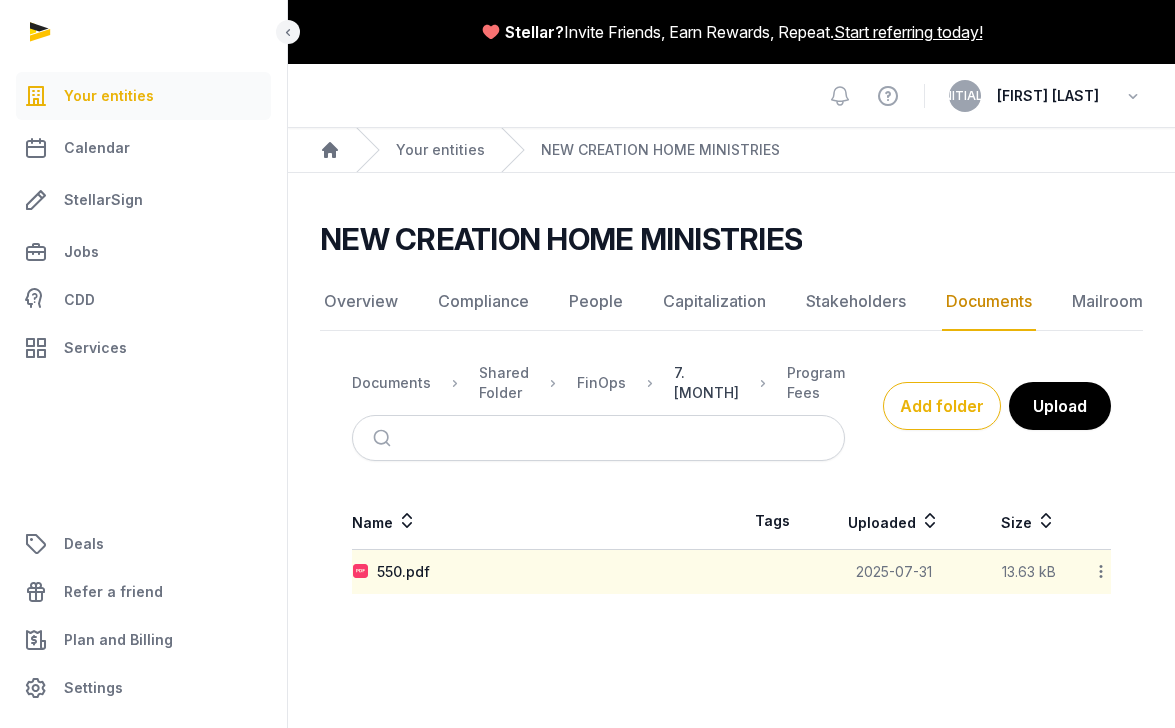 click on "7. [MONTH]" at bounding box center (706, 383) 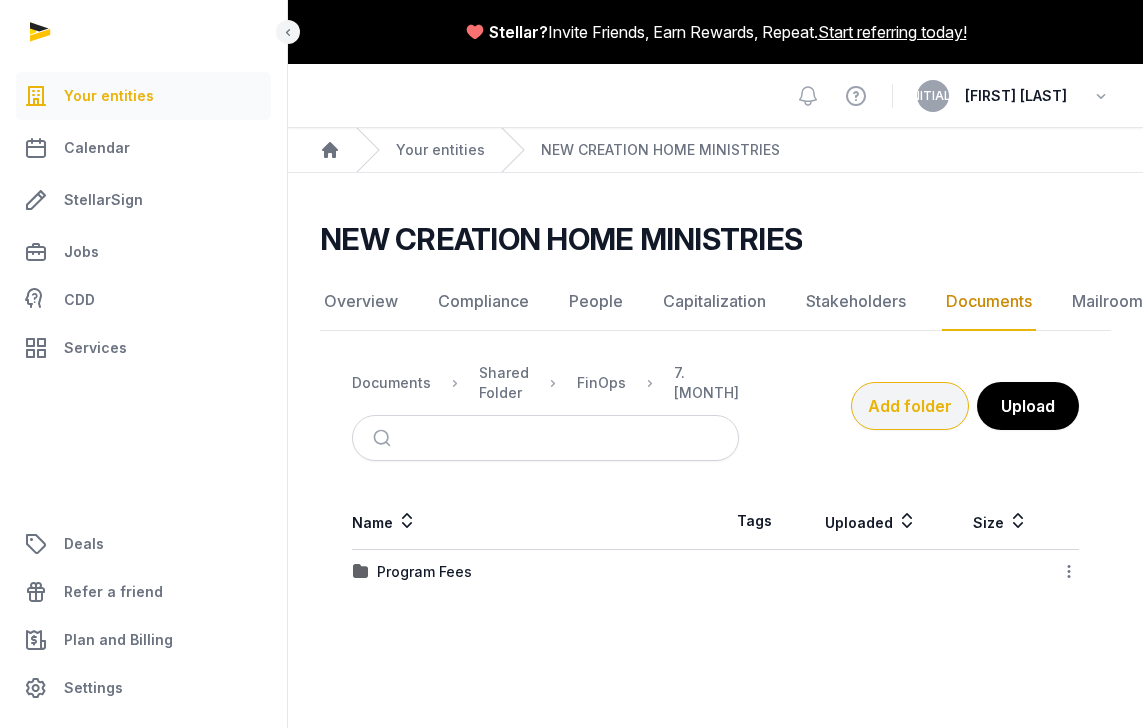 click on "Add folder" at bounding box center (910, 406) 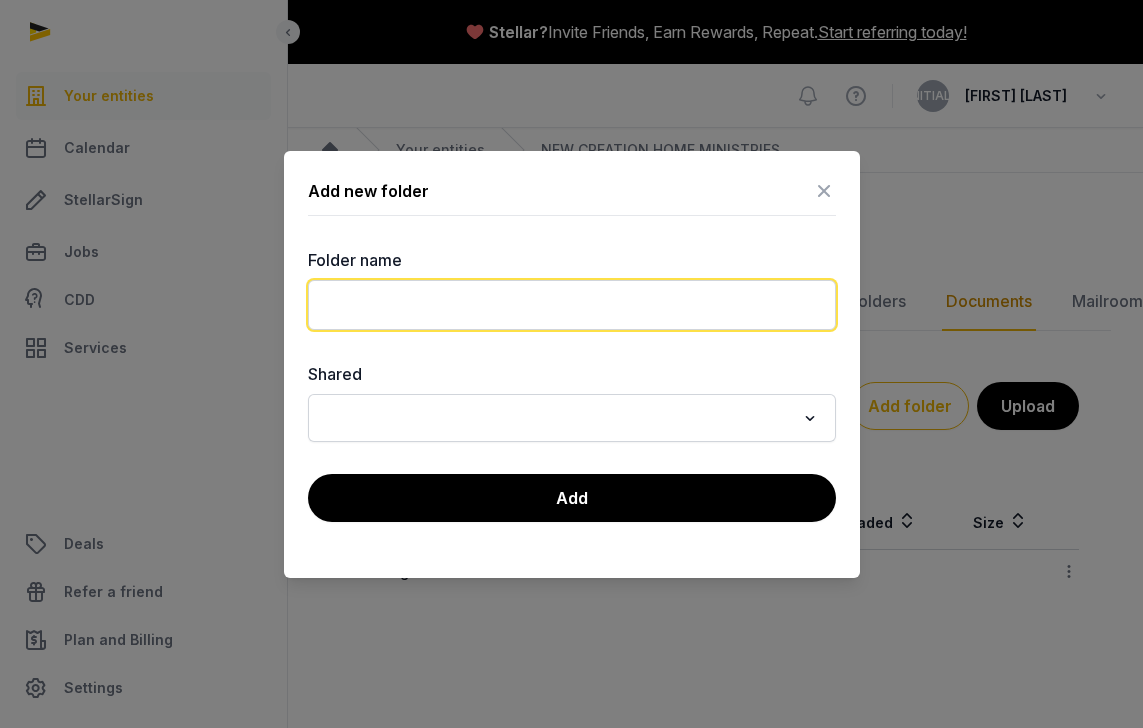 click 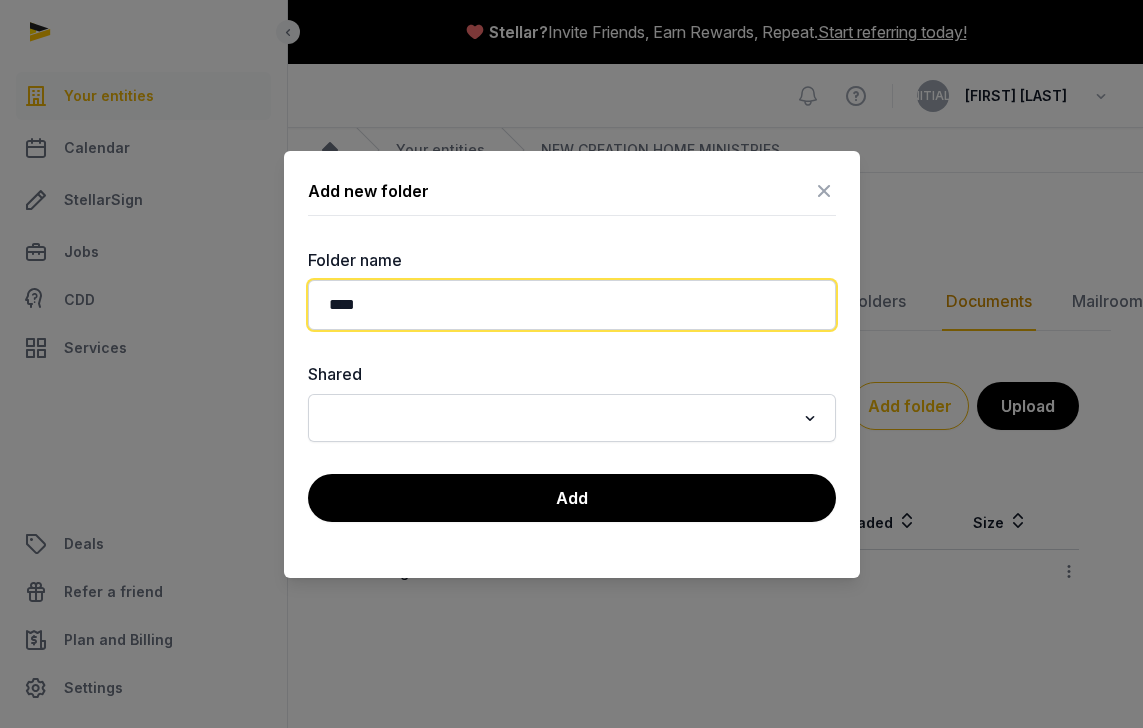 type on "********" 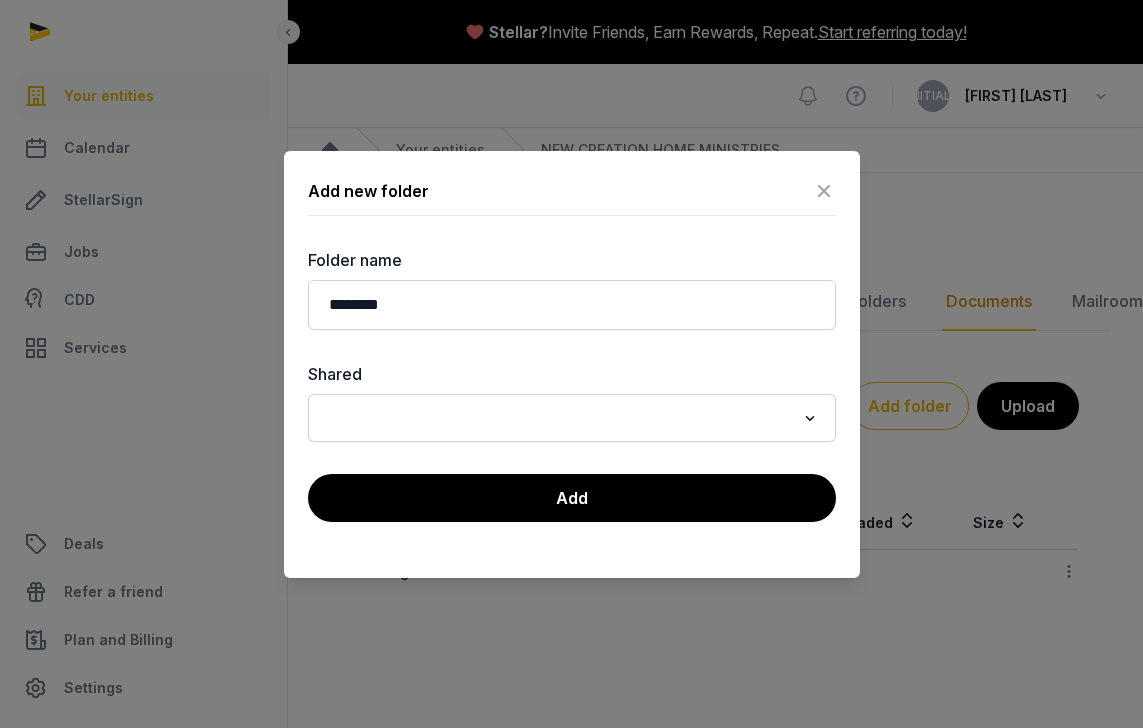 click 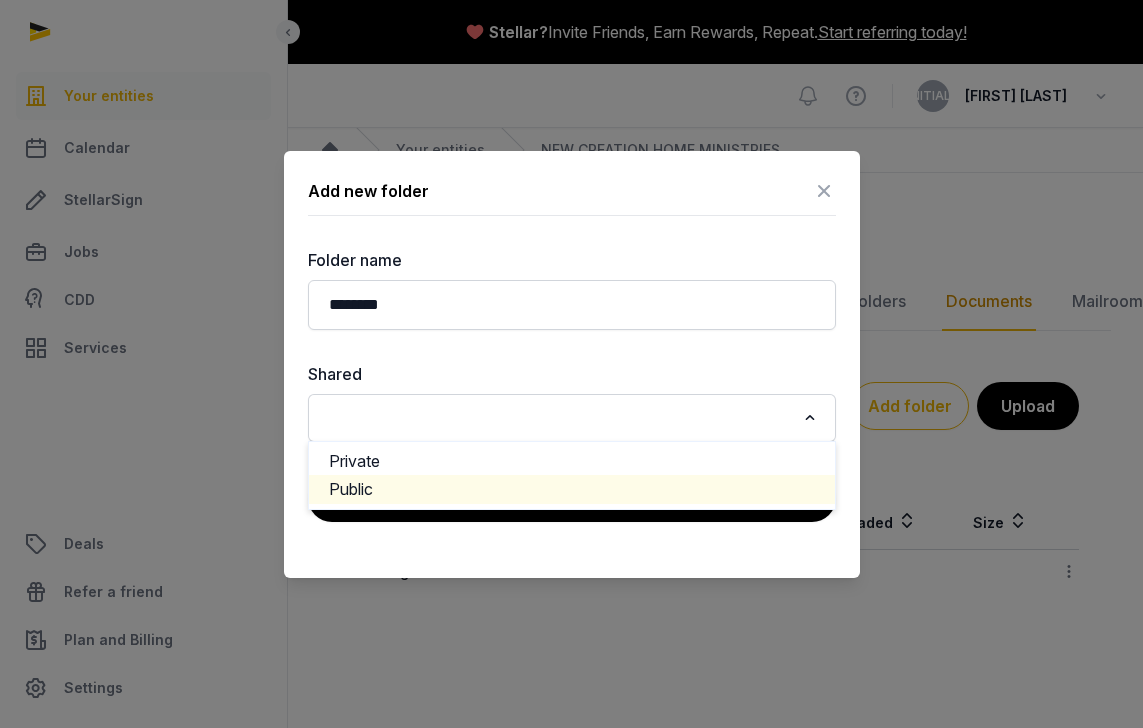 click on "Public" 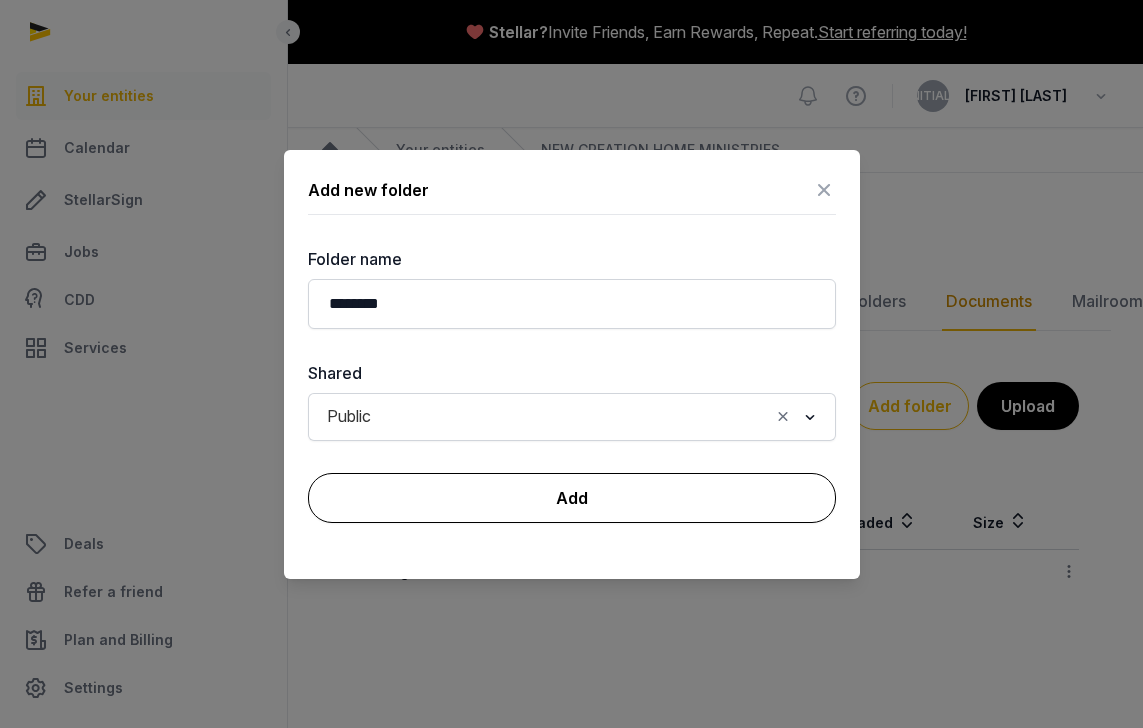 click on "Add" at bounding box center [572, 498] 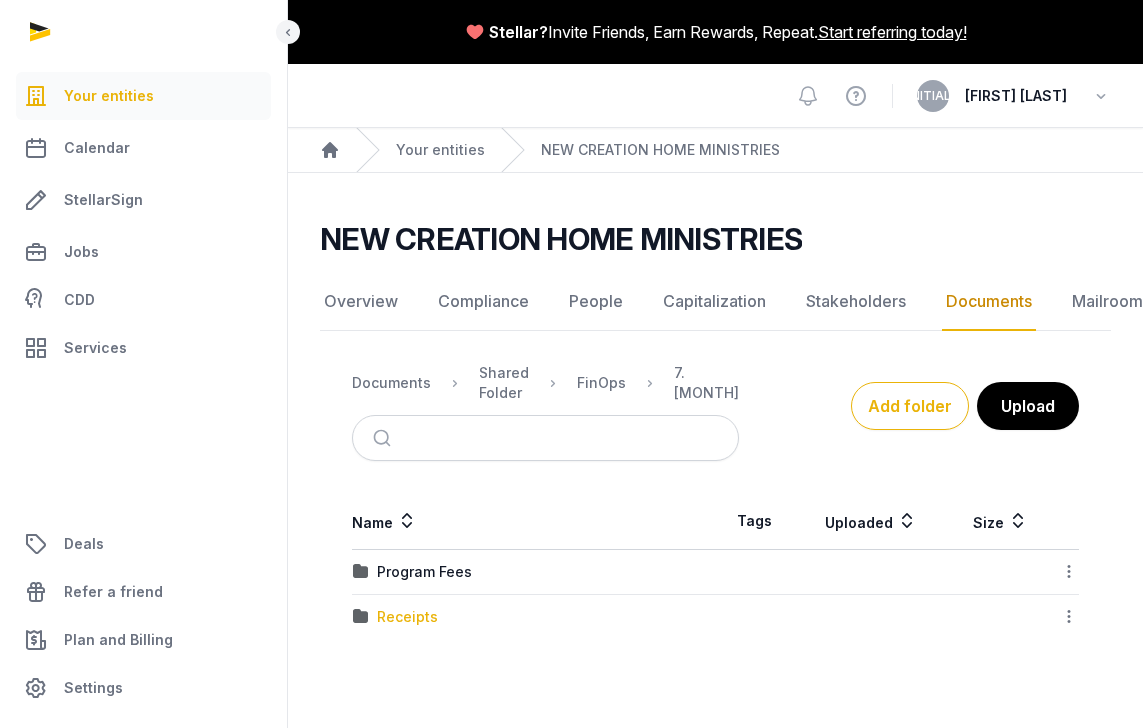 click on "Receipts" at bounding box center [407, 617] 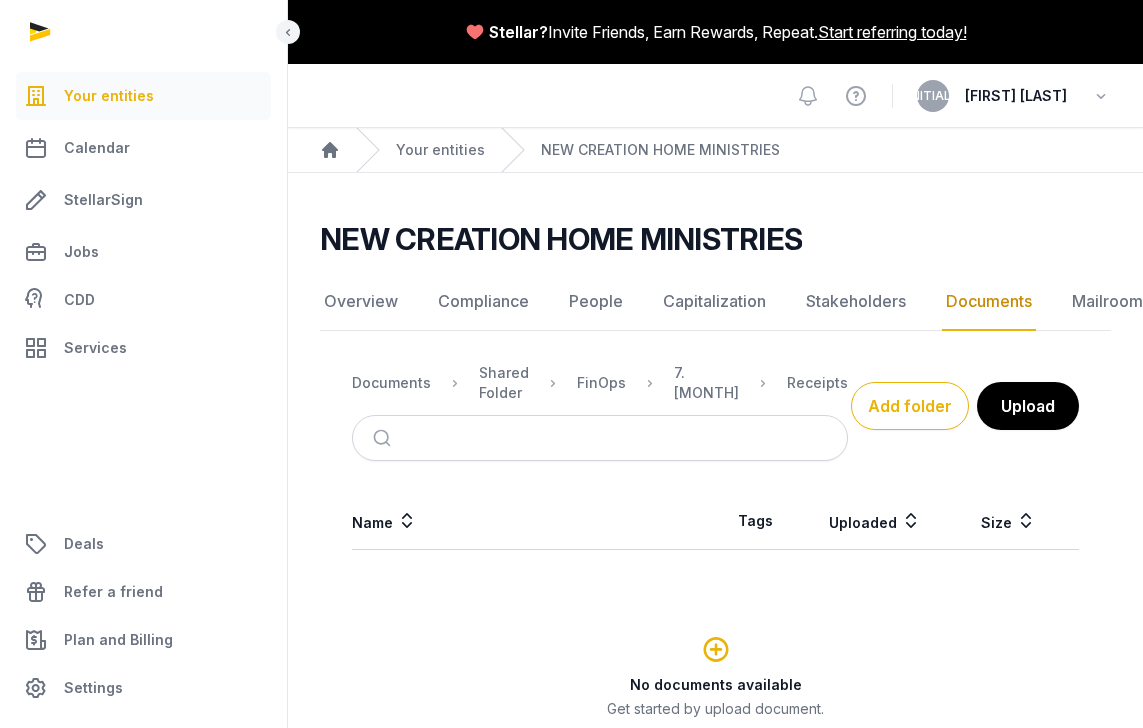 scroll, scrollTop: 174, scrollLeft: 0, axis: vertical 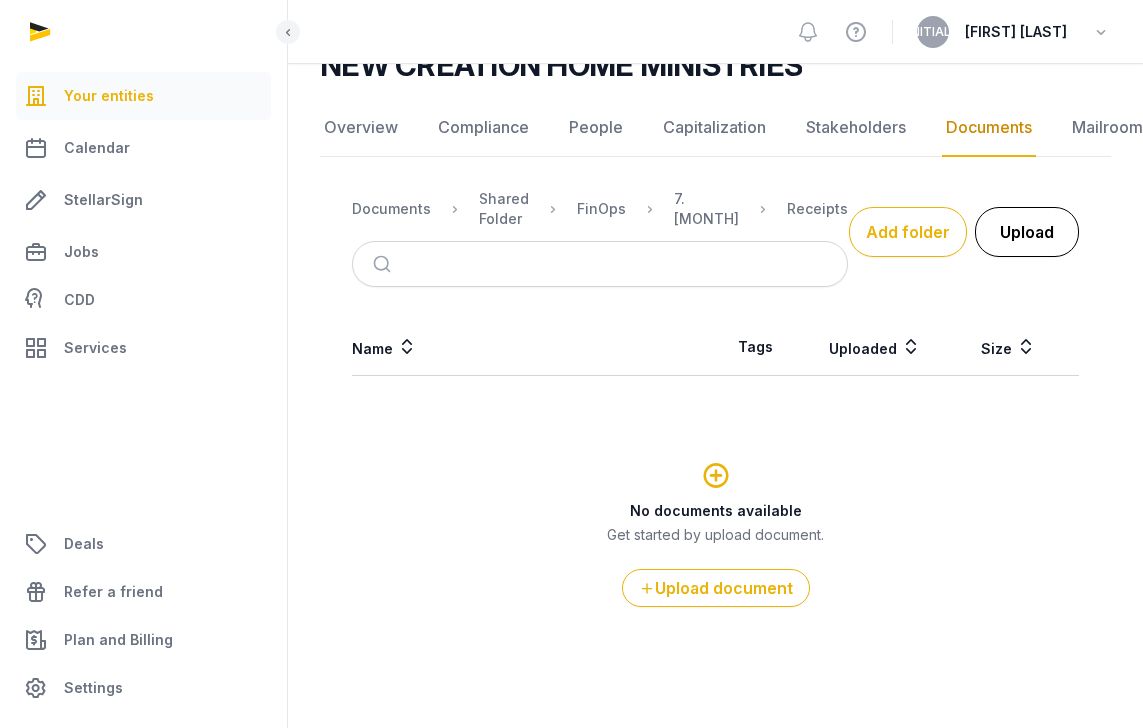 click on "Upload" at bounding box center [1027, 232] 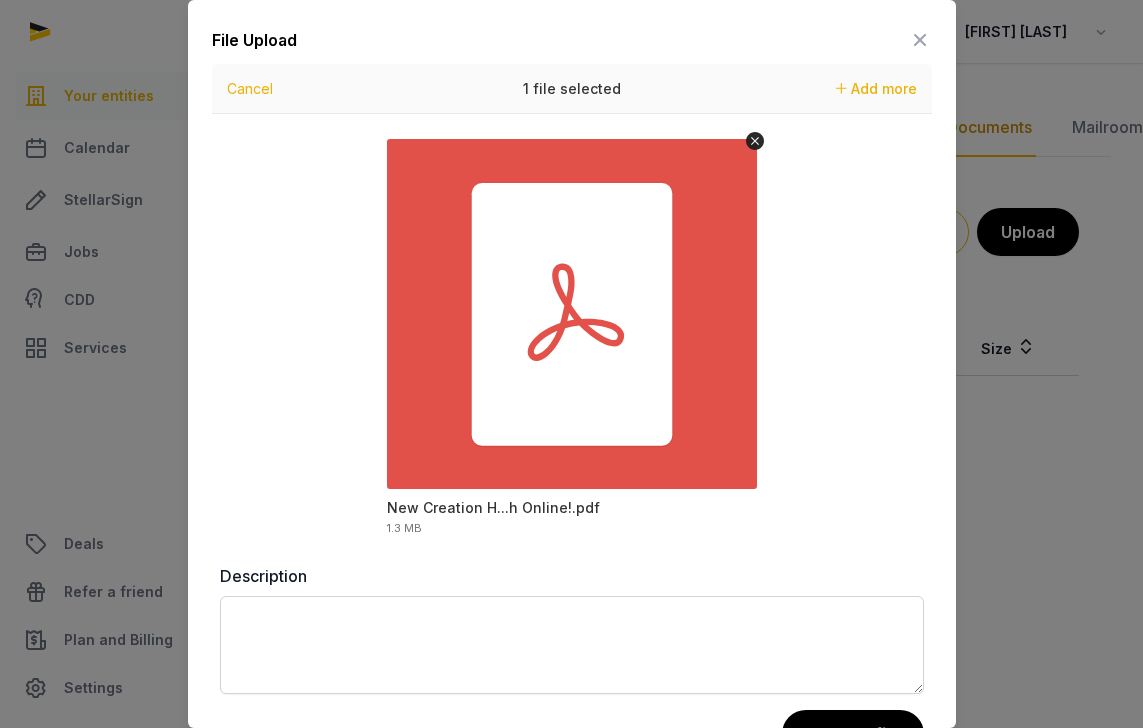 scroll, scrollTop: 70, scrollLeft: 0, axis: vertical 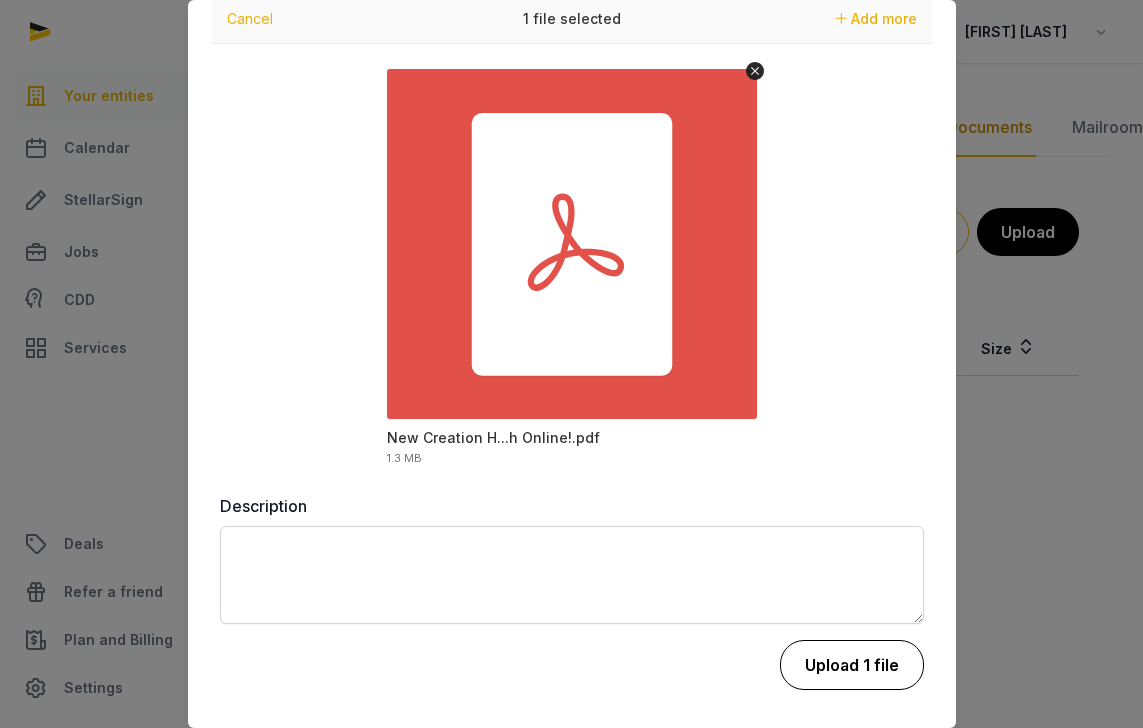 click on "Upload 1 file" at bounding box center [852, 665] 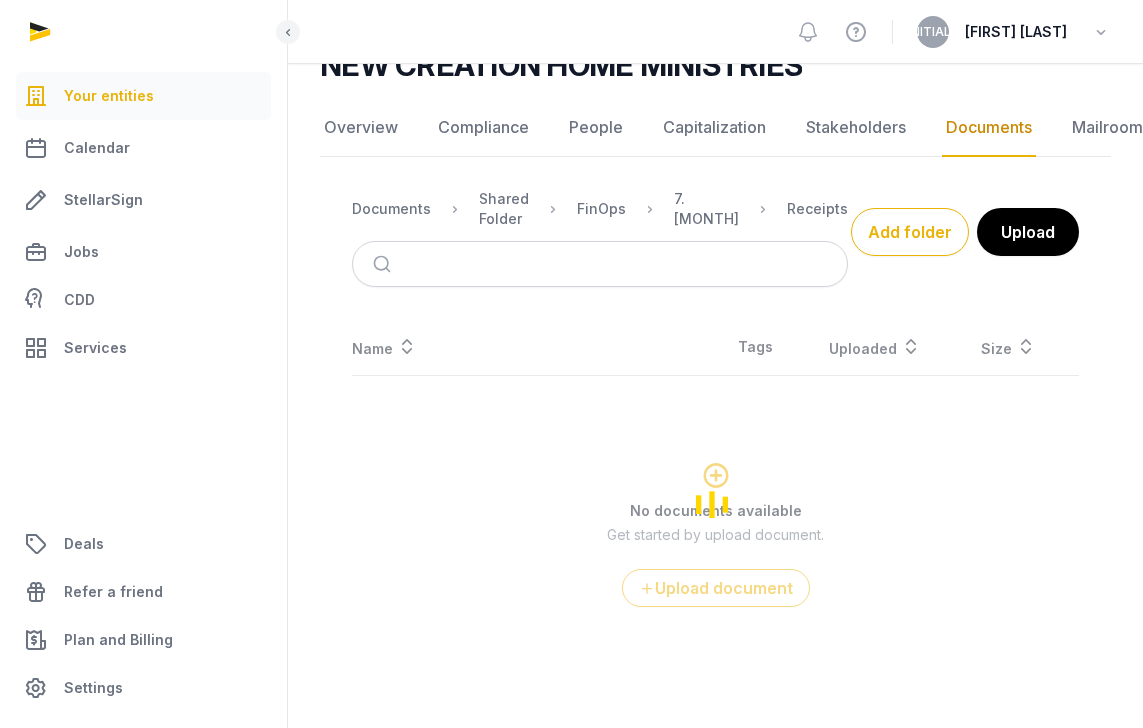 scroll, scrollTop: 0, scrollLeft: 0, axis: both 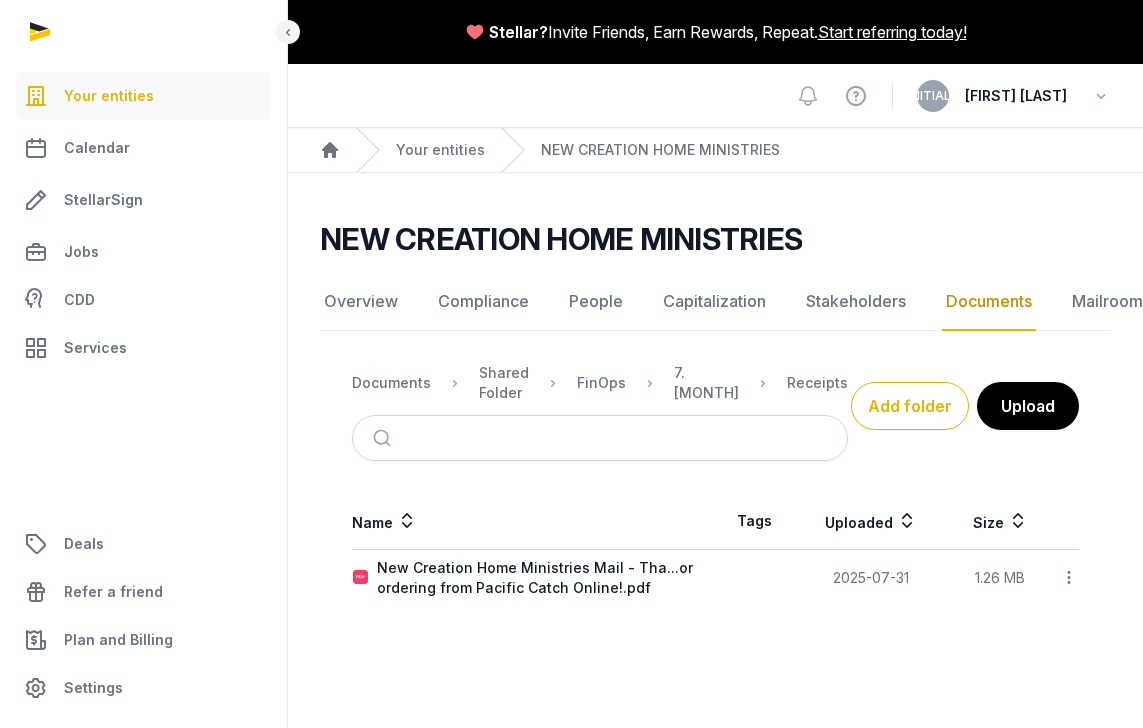click 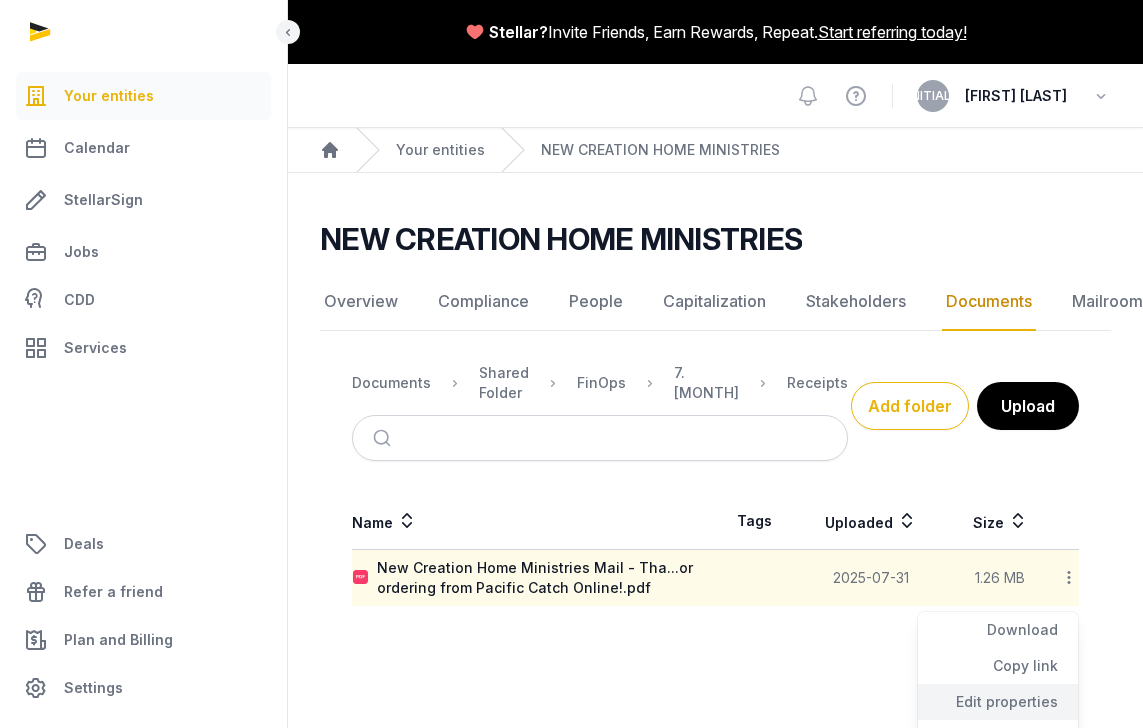 scroll, scrollTop: 64, scrollLeft: 0, axis: vertical 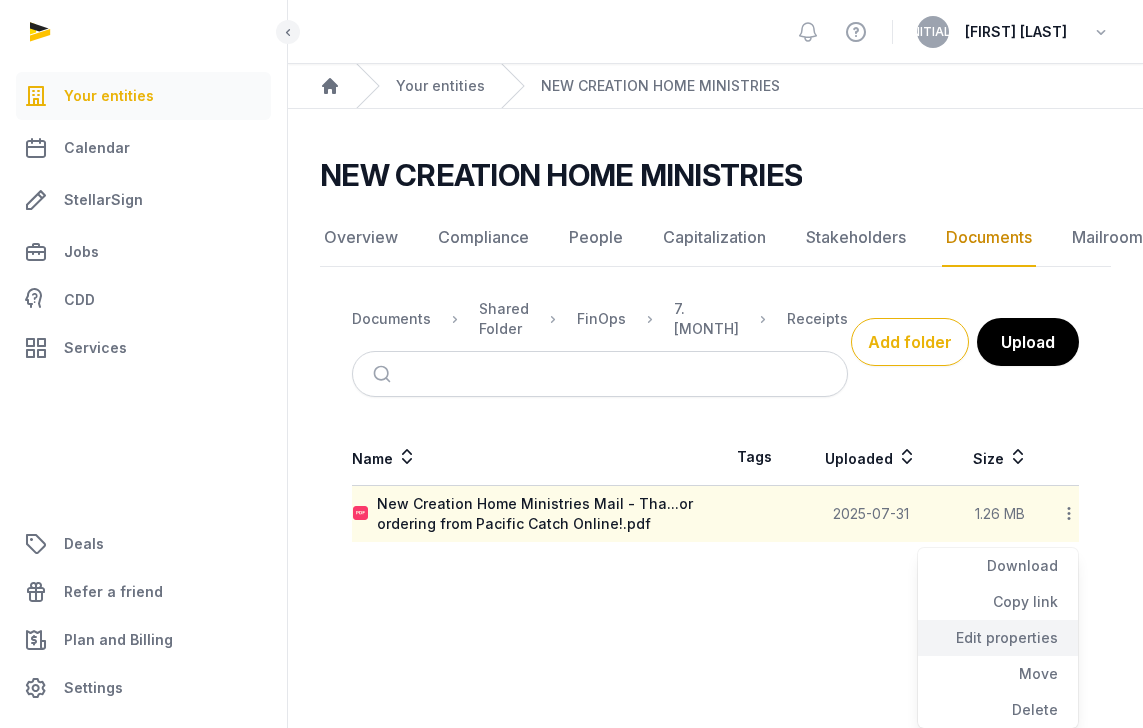 click on "Edit properties" 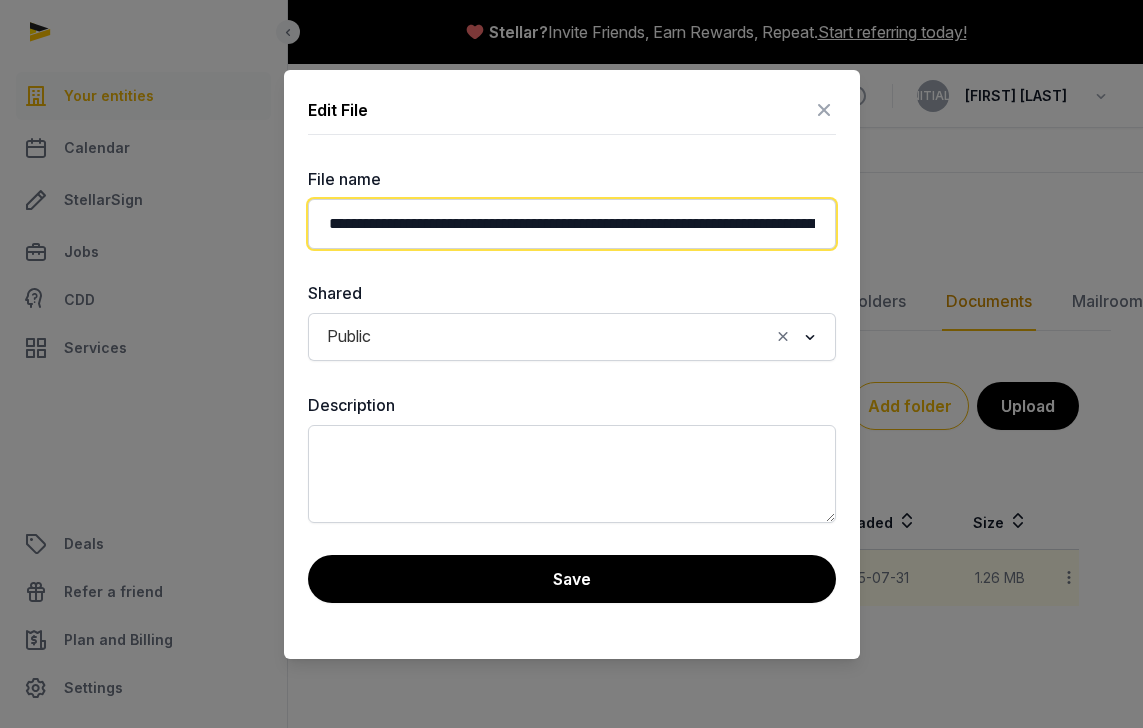 drag, startPoint x: 316, startPoint y: 225, endPoint x: 781, endPoint y: 231, distance: 465.0387 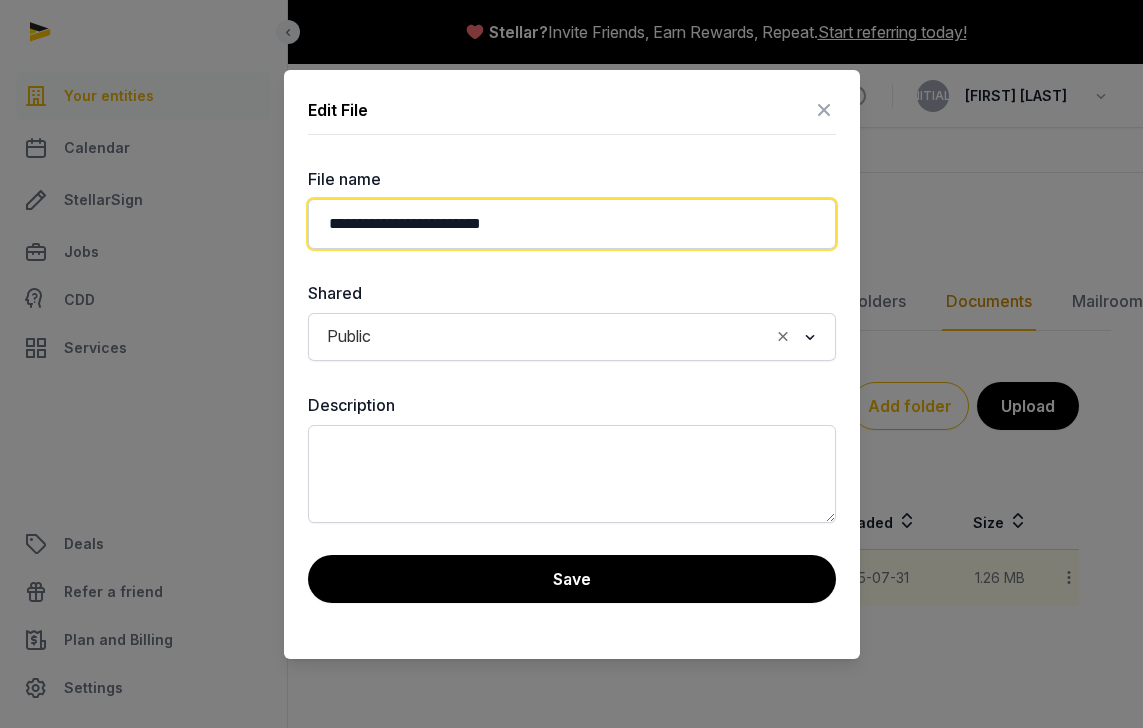 click on "**********" 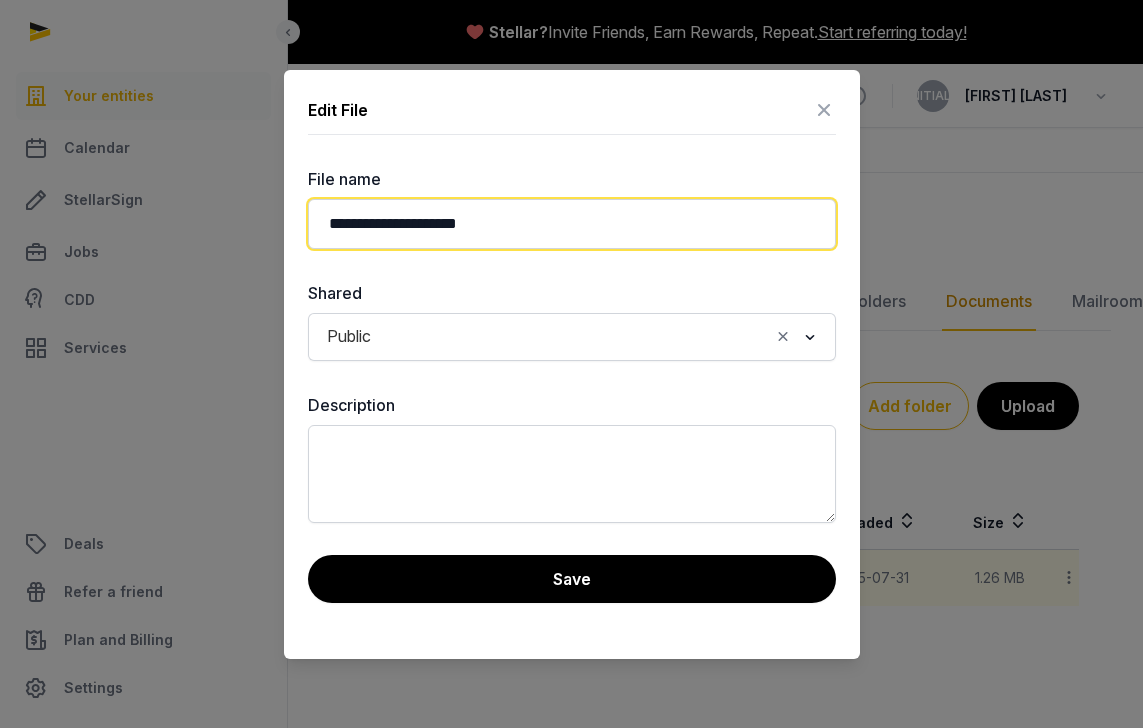 type on "**********" 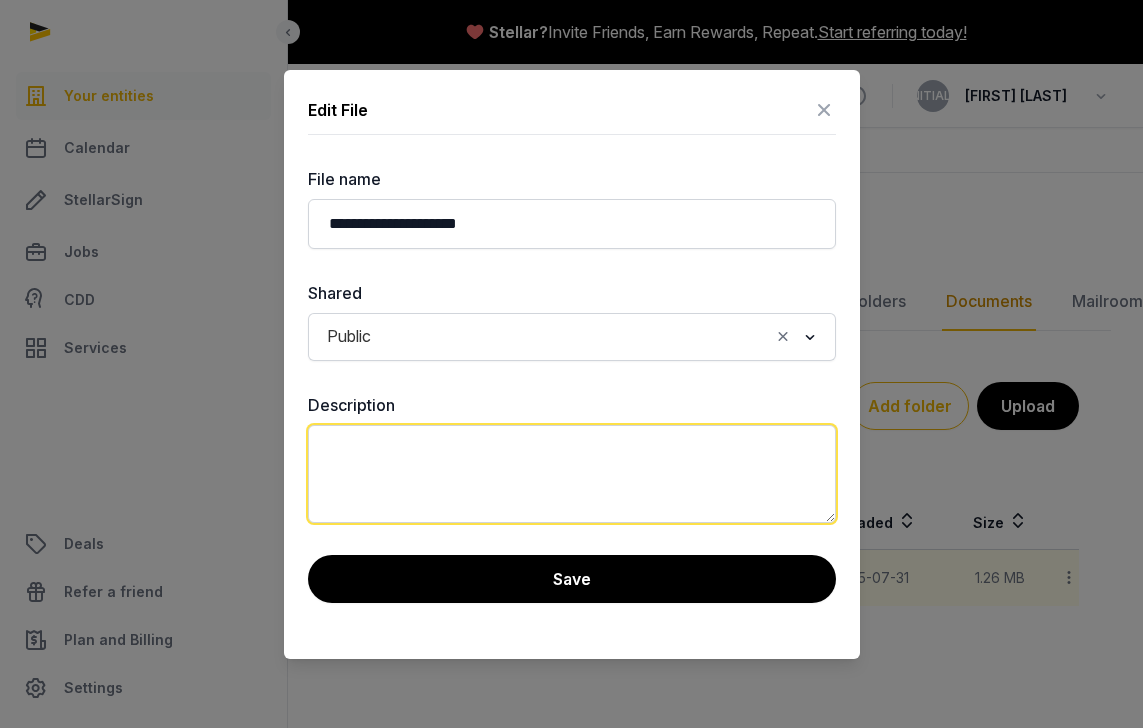 click 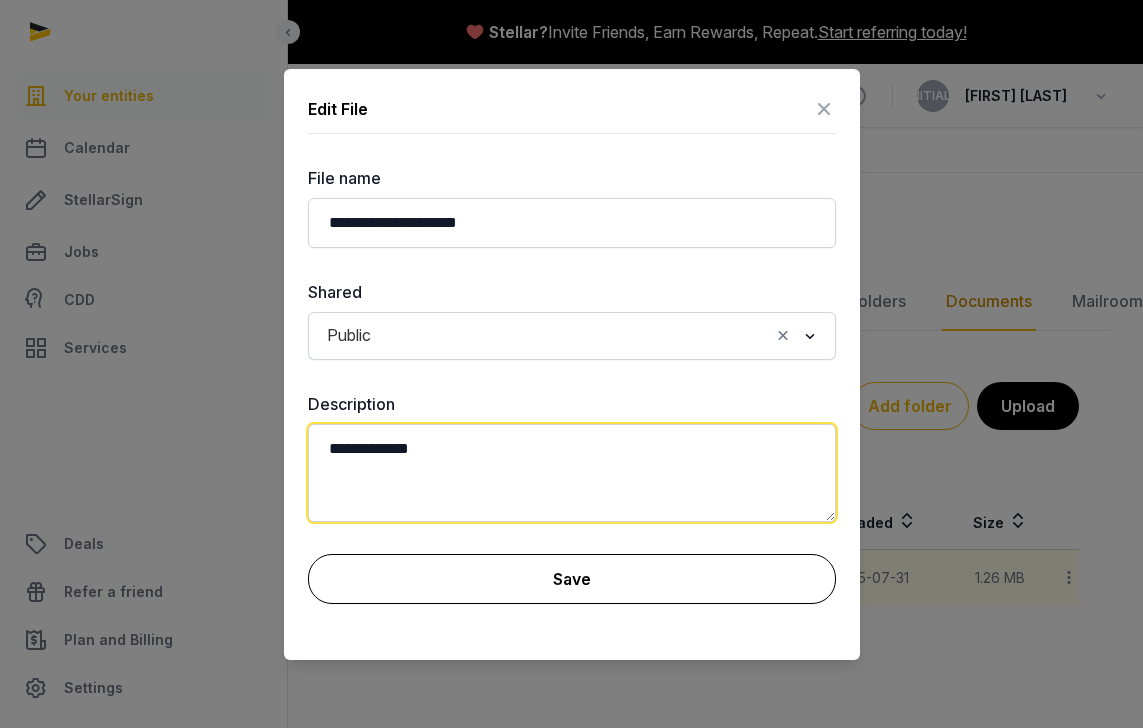 type on "**********" 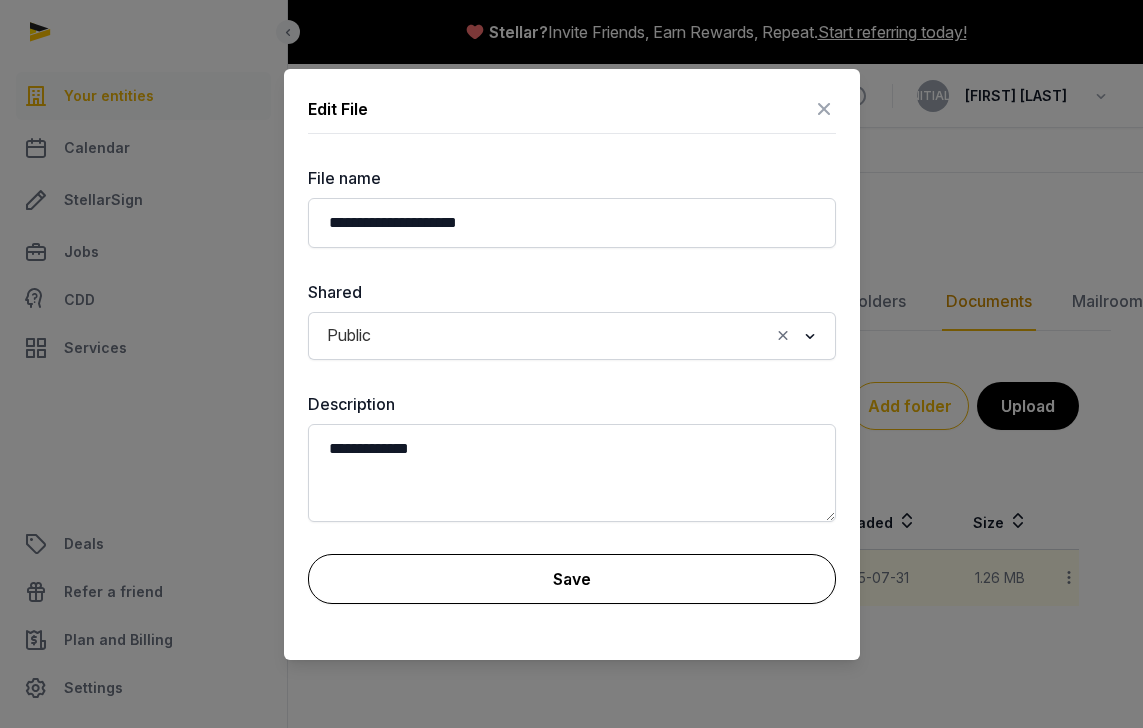 click on "Save" at bounding box center [572, 579] 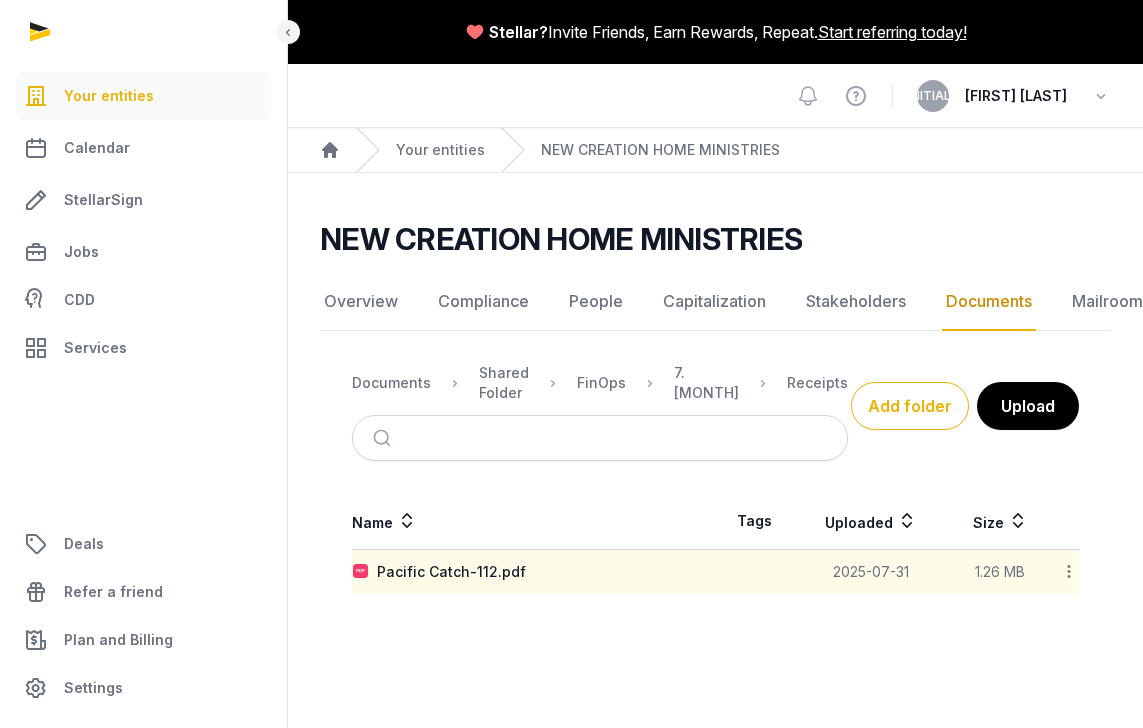 click on "Documents Shared Folder FinOps 7. [MONTH] Receipts
Add folder Upload" at bounding box center [715, 406] 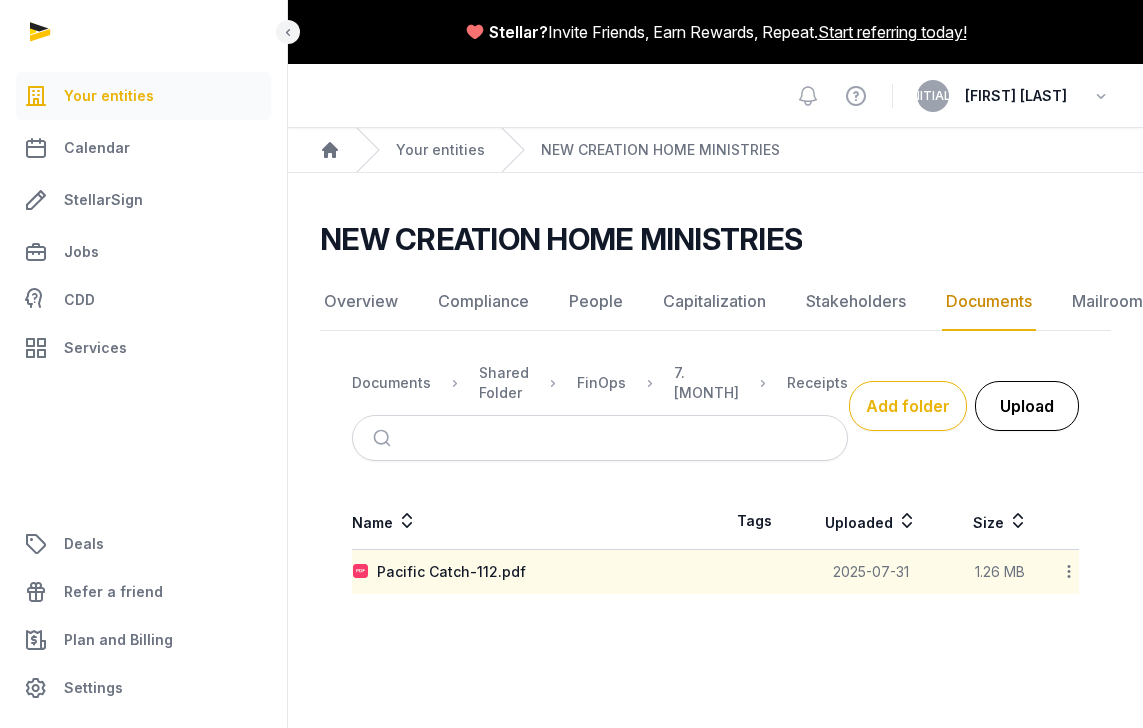 click on "Upload" at bounding box center [1027, 406] 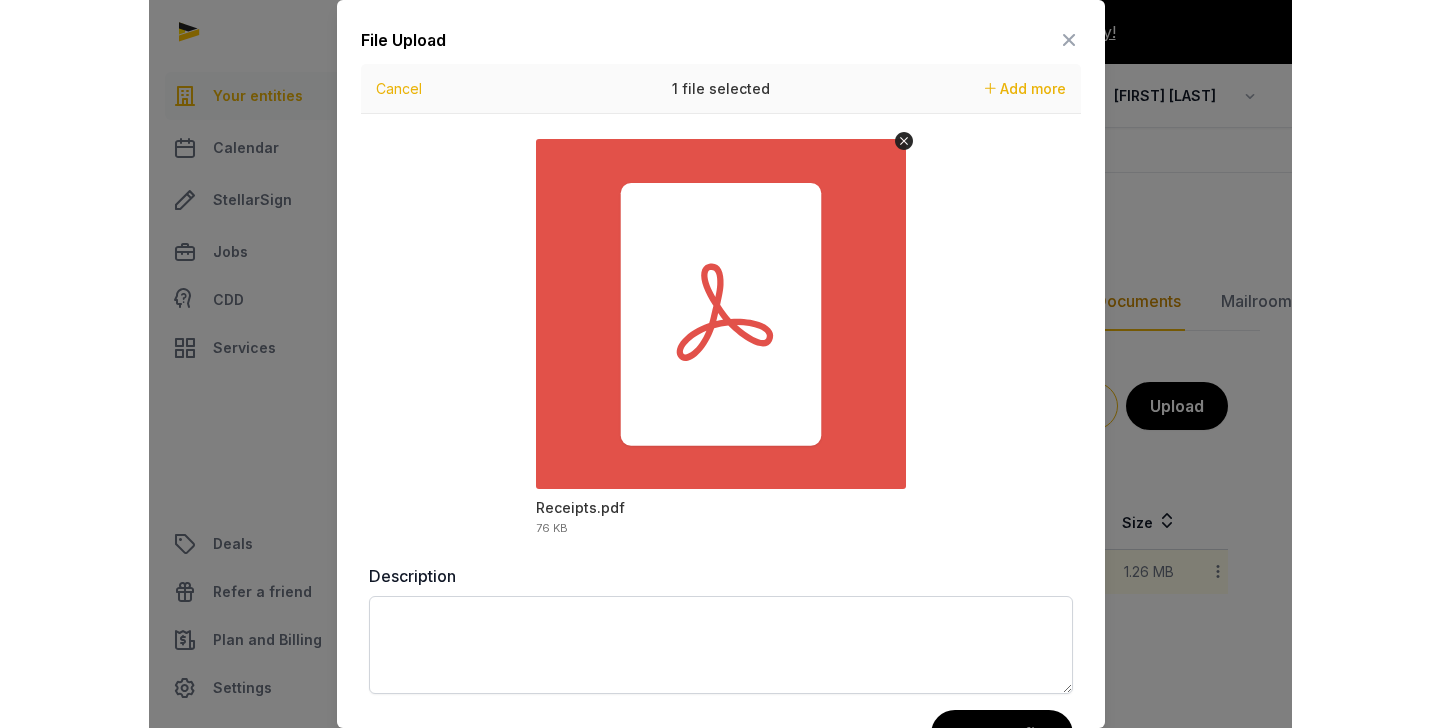 scroll, scrollTop: 70, scrollLeft: 0, axis: vertical 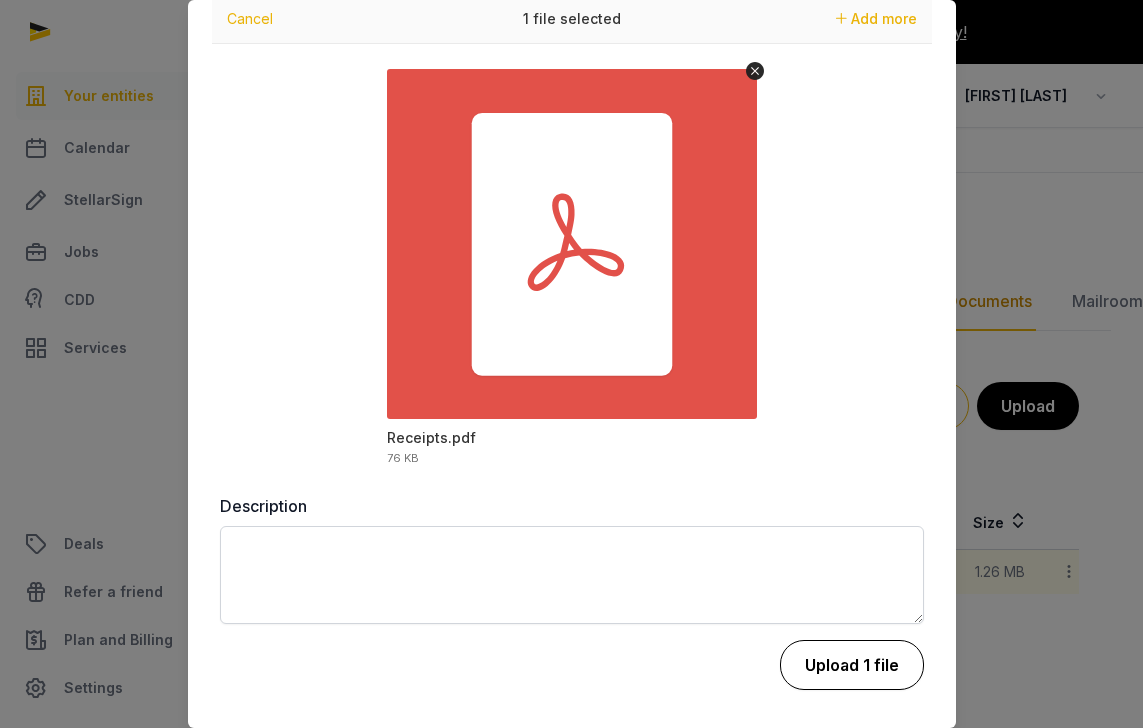 click on "Upload 1 file" at bounding box center (852, 665) 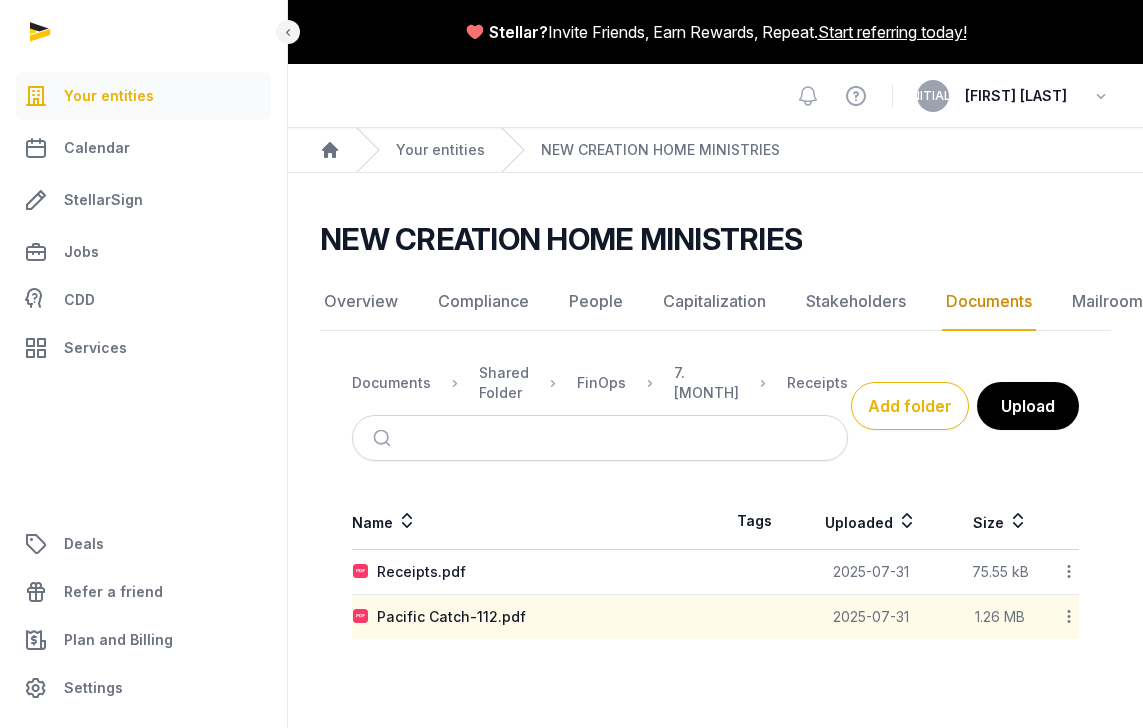 click 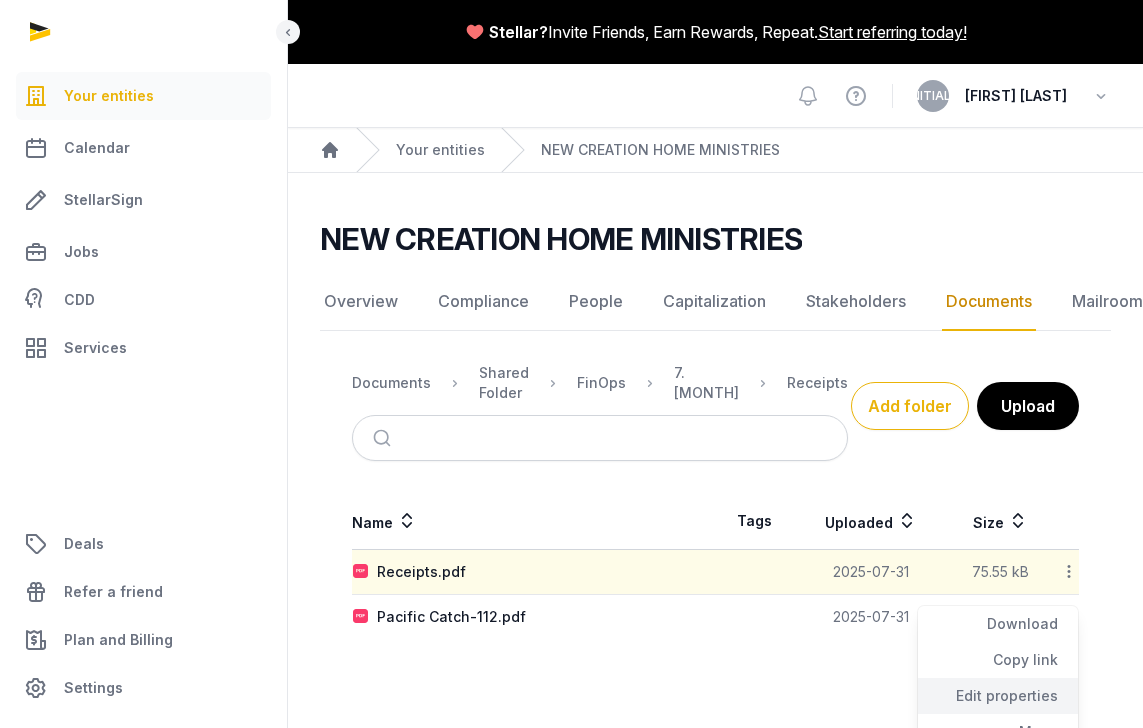 click on "Edit properties" 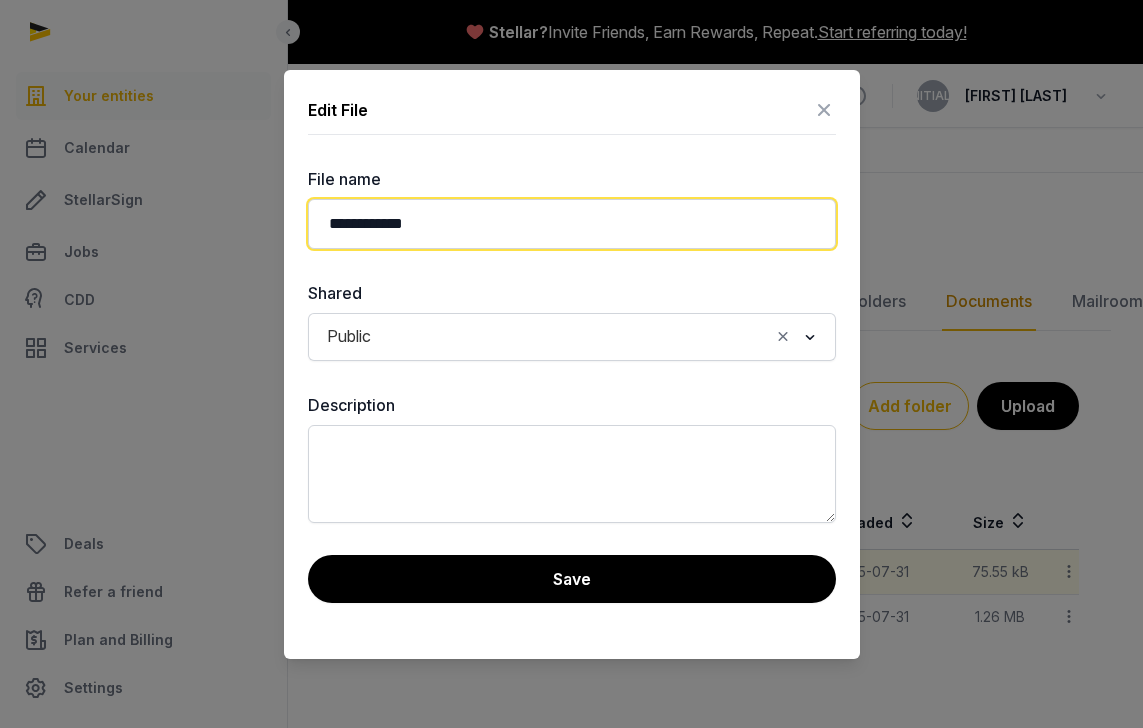 drag, startPoint x: 390, startPoint y: 221, endPoint x: 268, endPoint y: 220, distance: 122.0041 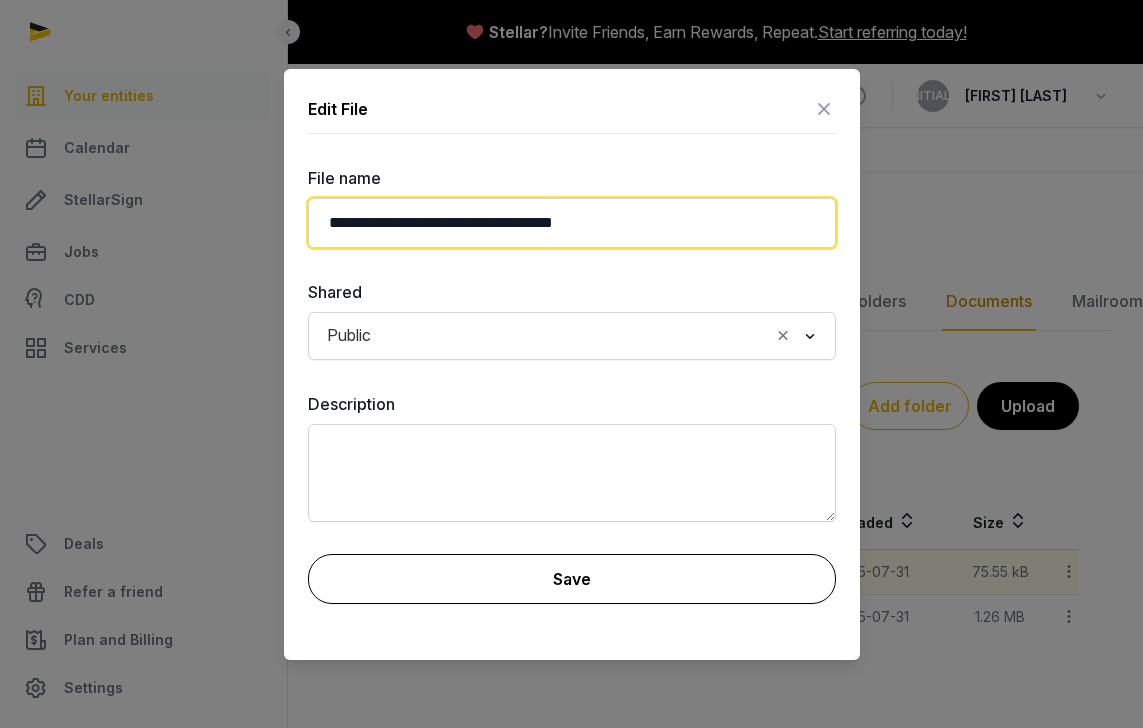 type on "**********" 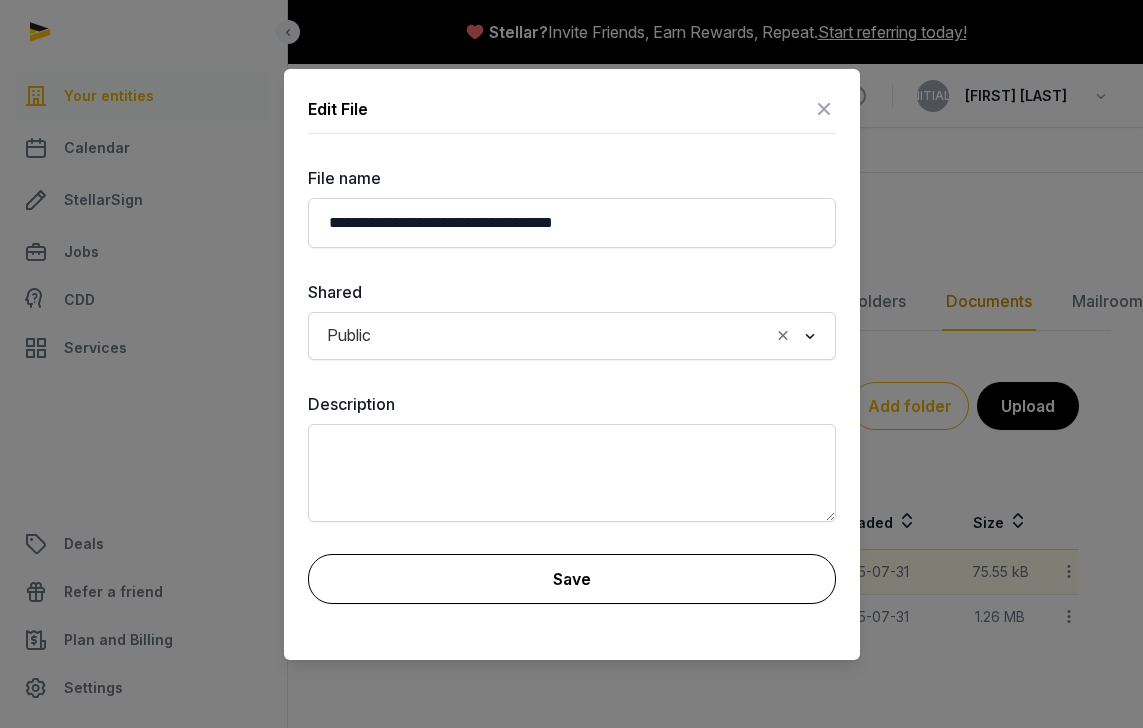 click on "Save" at bounding box center [572, 579] 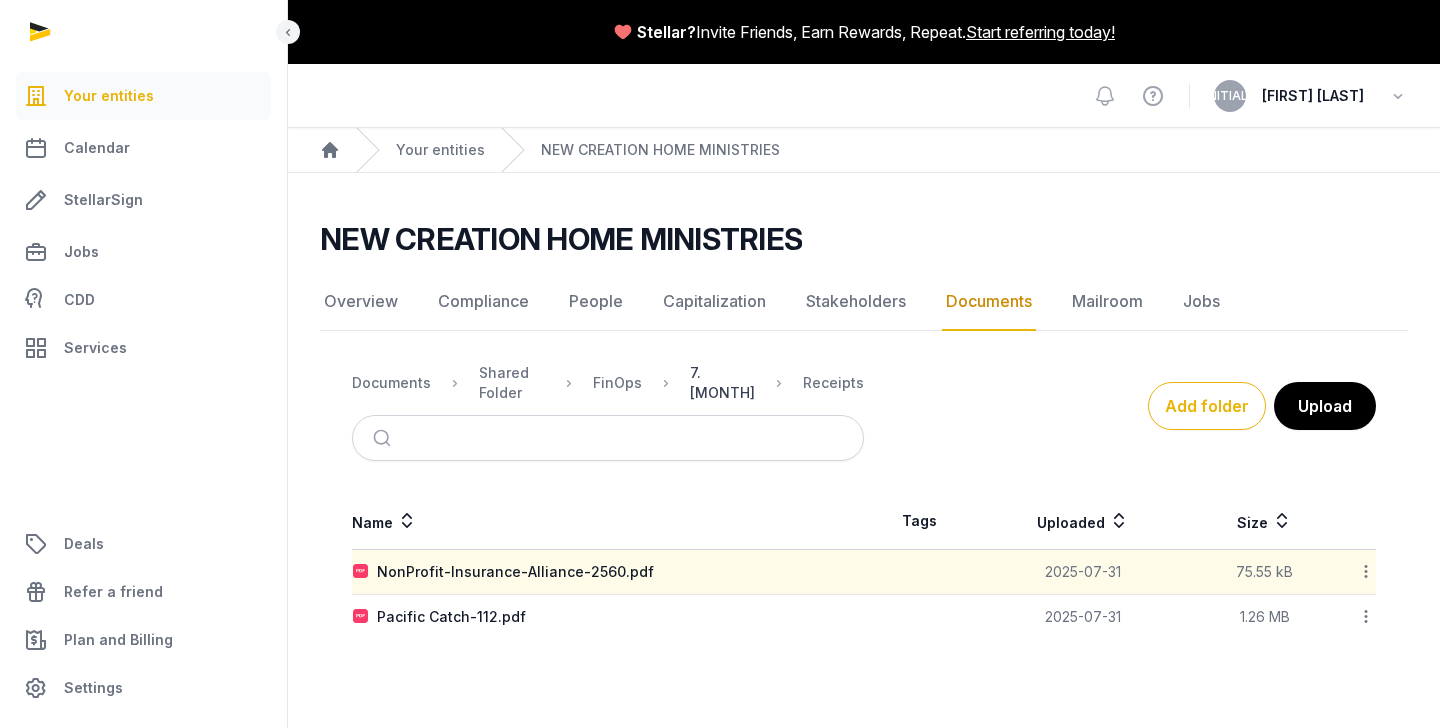 click on "7. [MONTH]" at bounding box center [722, 383] 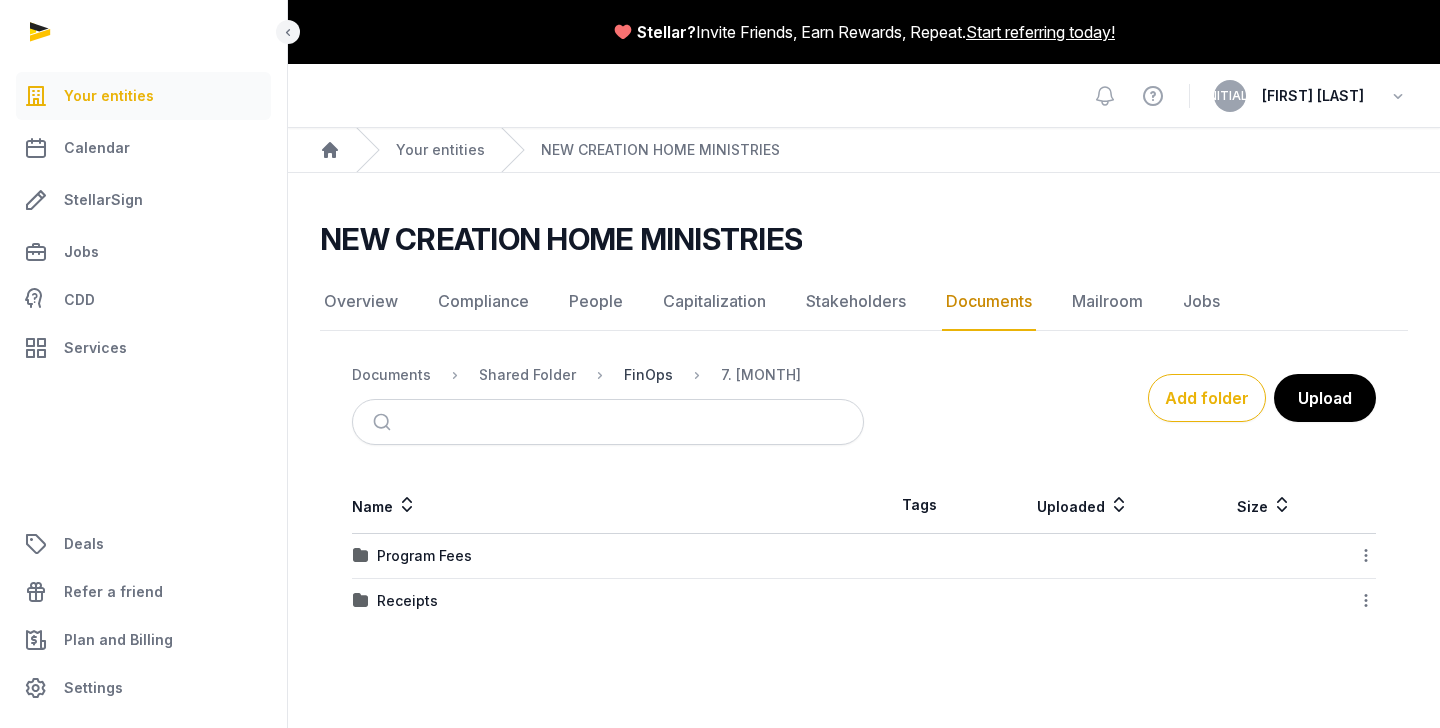 click on "FinOps" at bounding box center (648, 375) 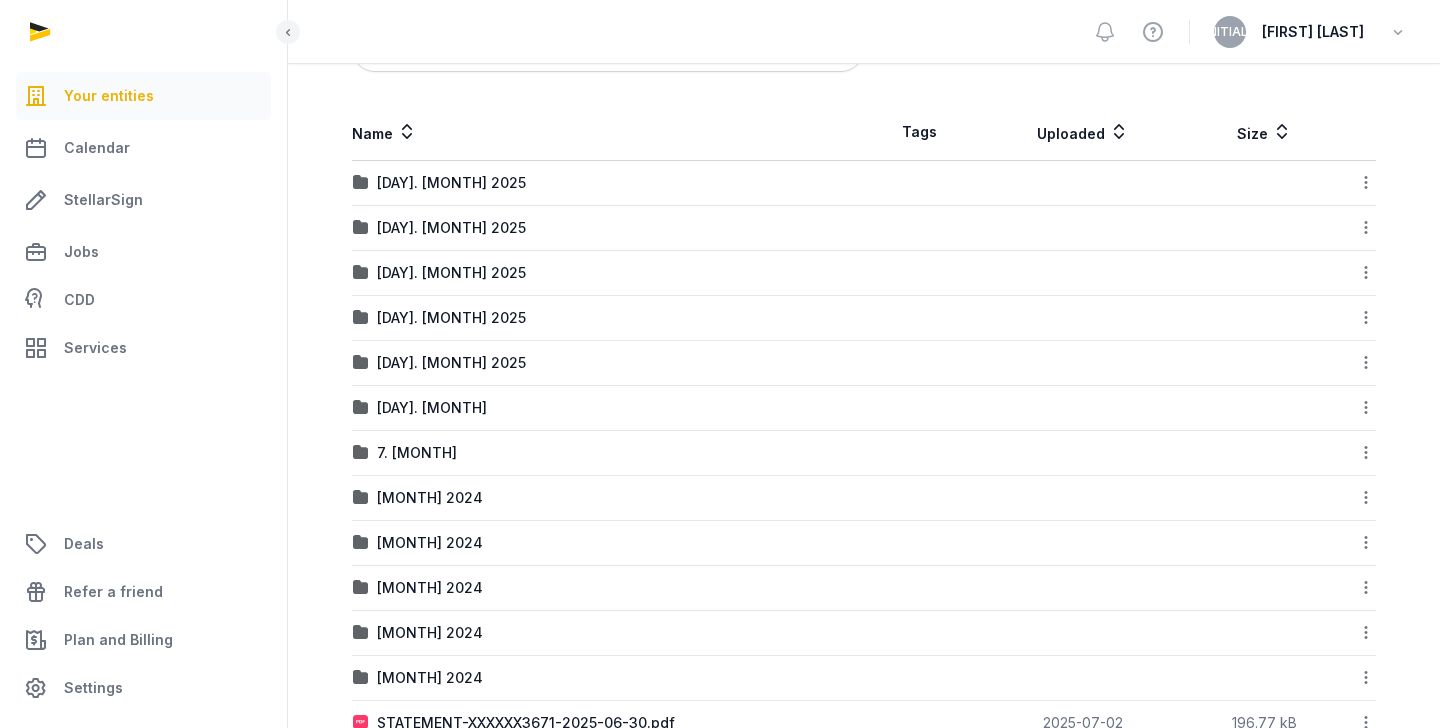 scroll, scrollTop: 0, scrollLeft: 0, axis: both 